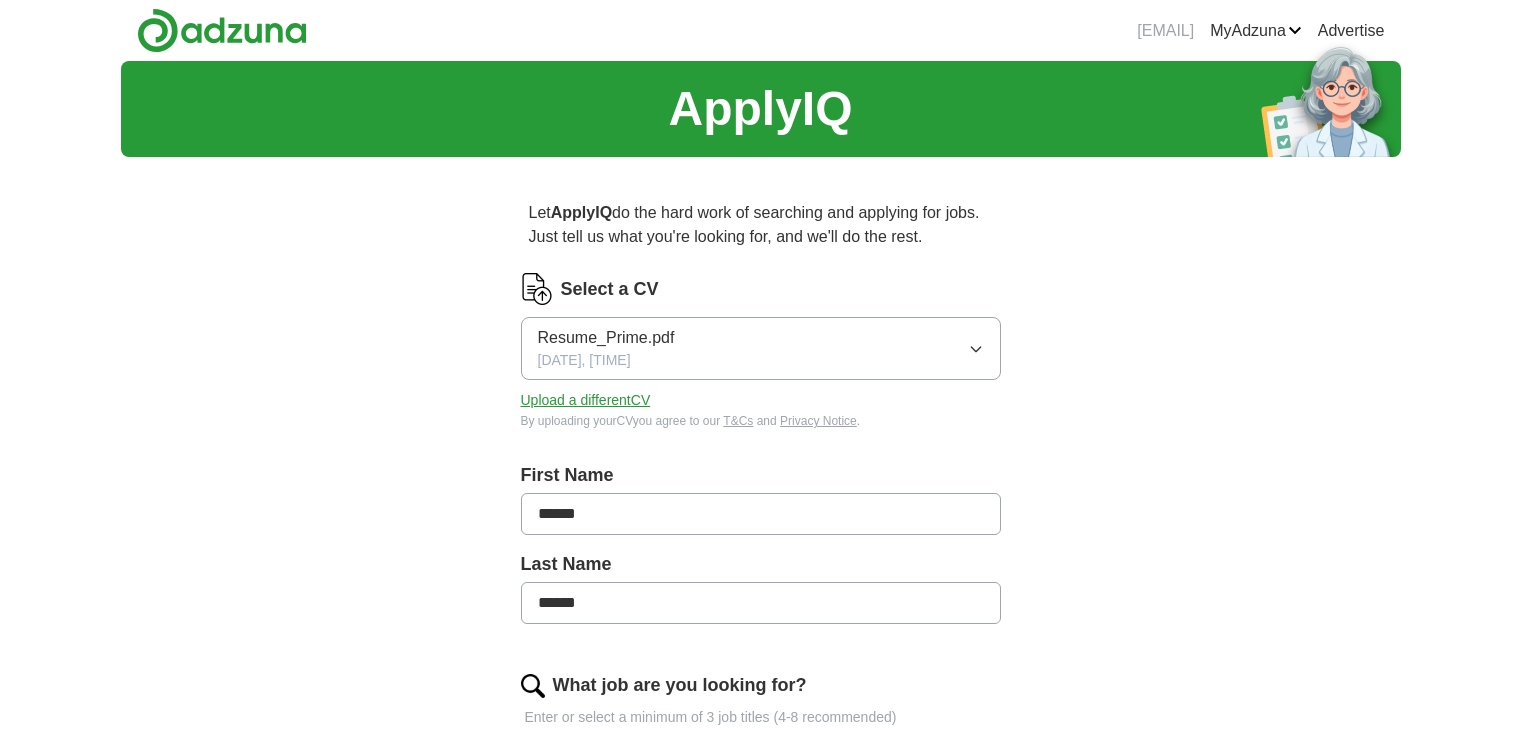scroll, scrollTop: 0, scrollLeft: 0, axis: both 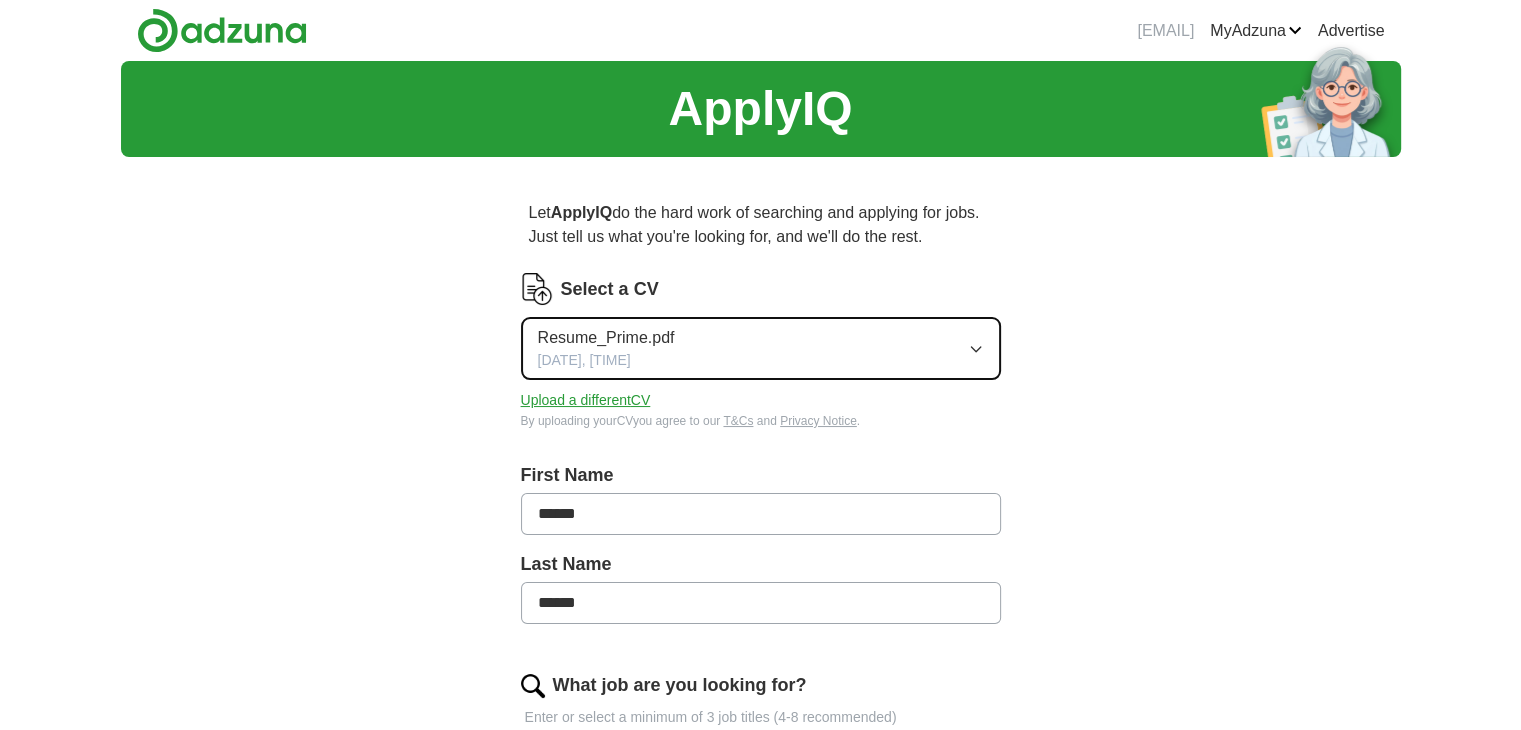 click on "Resume_Prime.pdf [DATE], [TIME]" at bounding box center [761, 348] 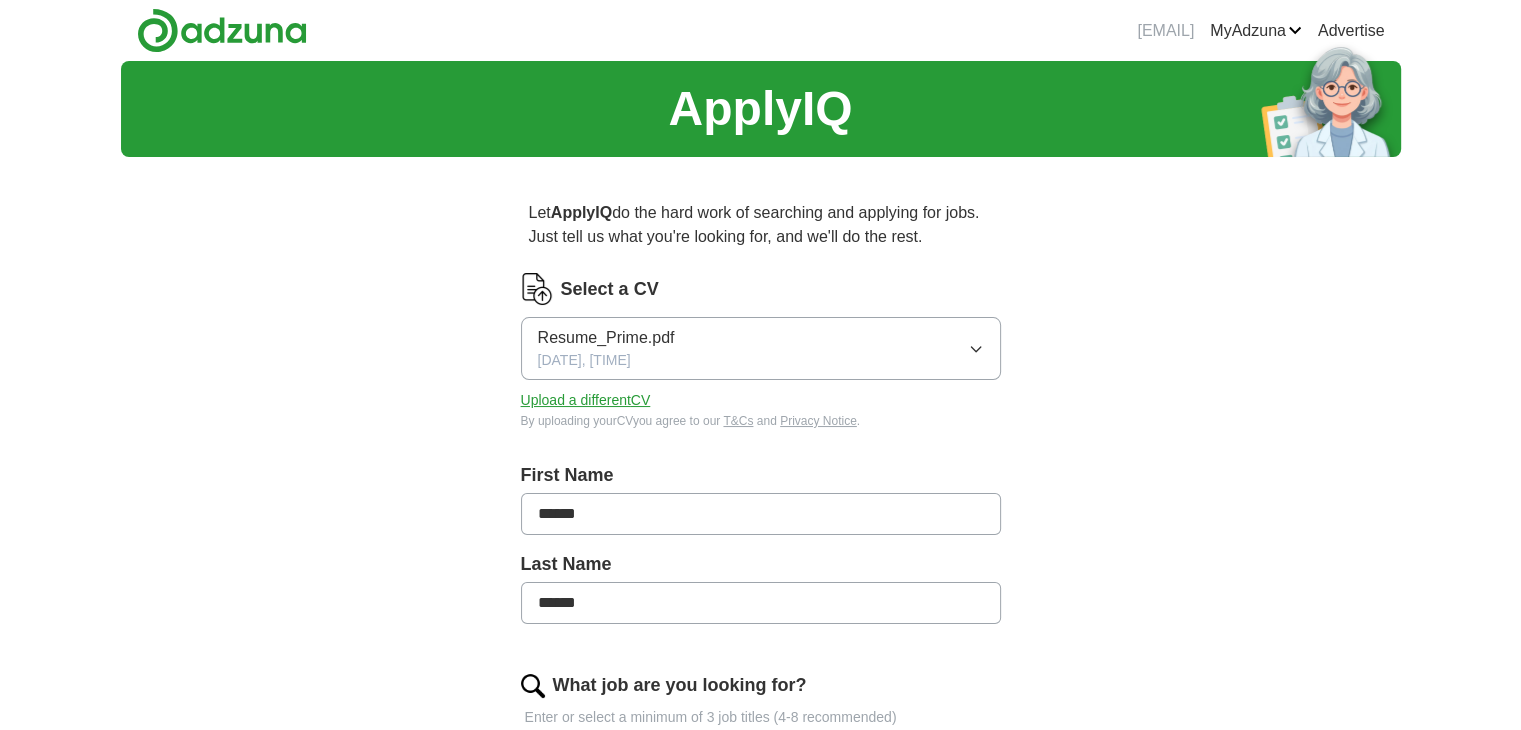 click on "ApplyIQ Let ApplyIQ do the hard work of searching and applying for jobs. Just tell us what you're looking for, and we'll do the rest. Select a CV Resume_Prime.pdf [DATE], [TIME] Upload a different CV By uploading your CV you agree to our T&Cs and Privacy Notice. First Name [FIRST] Last Name [LAST] What job are you looking for? Enter or select a minimum of 3 job titles (4-8 recommended) Medical Writer + Scientific Writer + Research Assistant + Clinical Research Associate + Public Health Researcher + Health Communications Specialist + Public Health Consultant + Select all Where do you want to work? 25 mile radius What's your minimum salary? At least £ - per year £ 20 k £ 100 k+ Start applying for jobs By registering, you consent to us applying to suitable jobs for you" at bounding box center [761, 838] 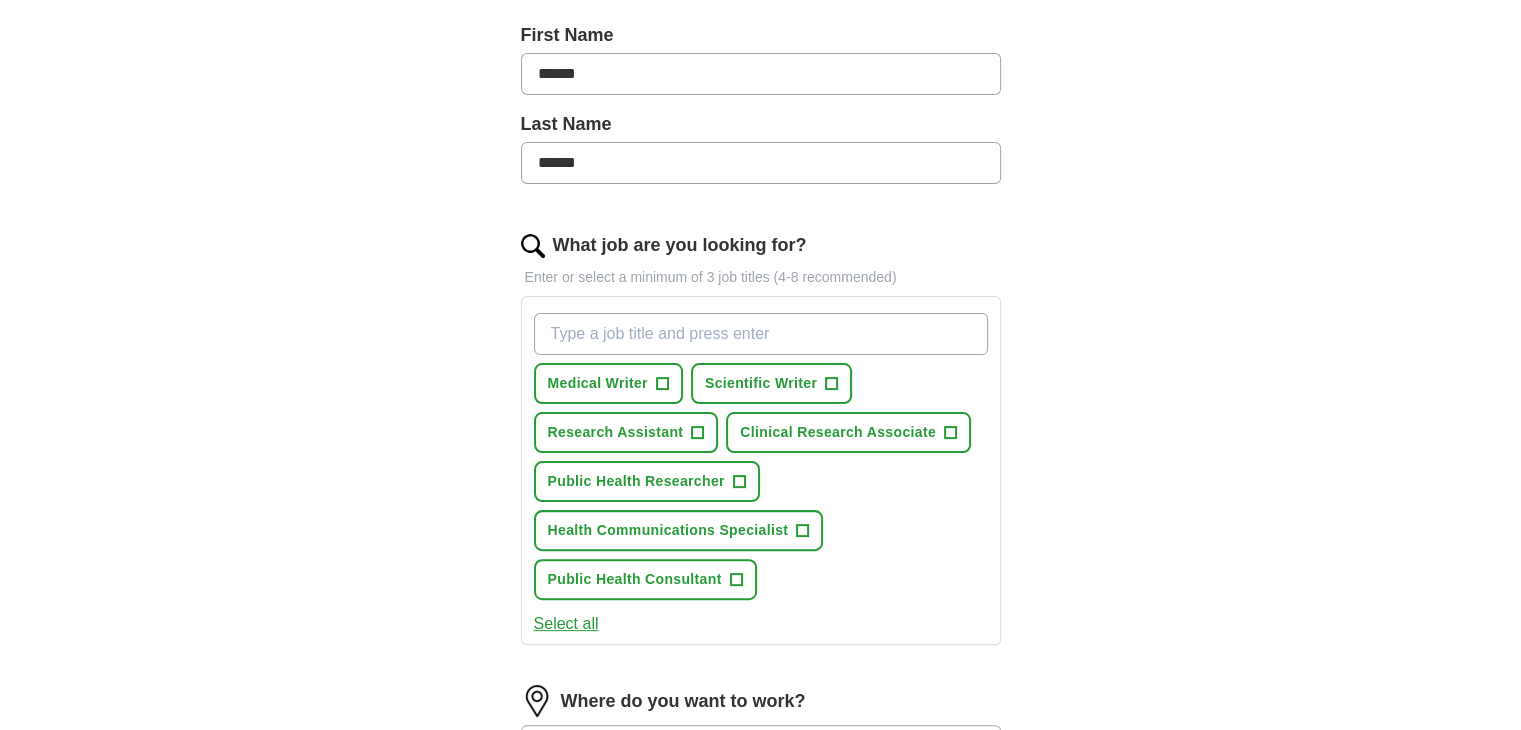 scroll, scrollTop: 456, scrollLeft: 0, axis: vertical 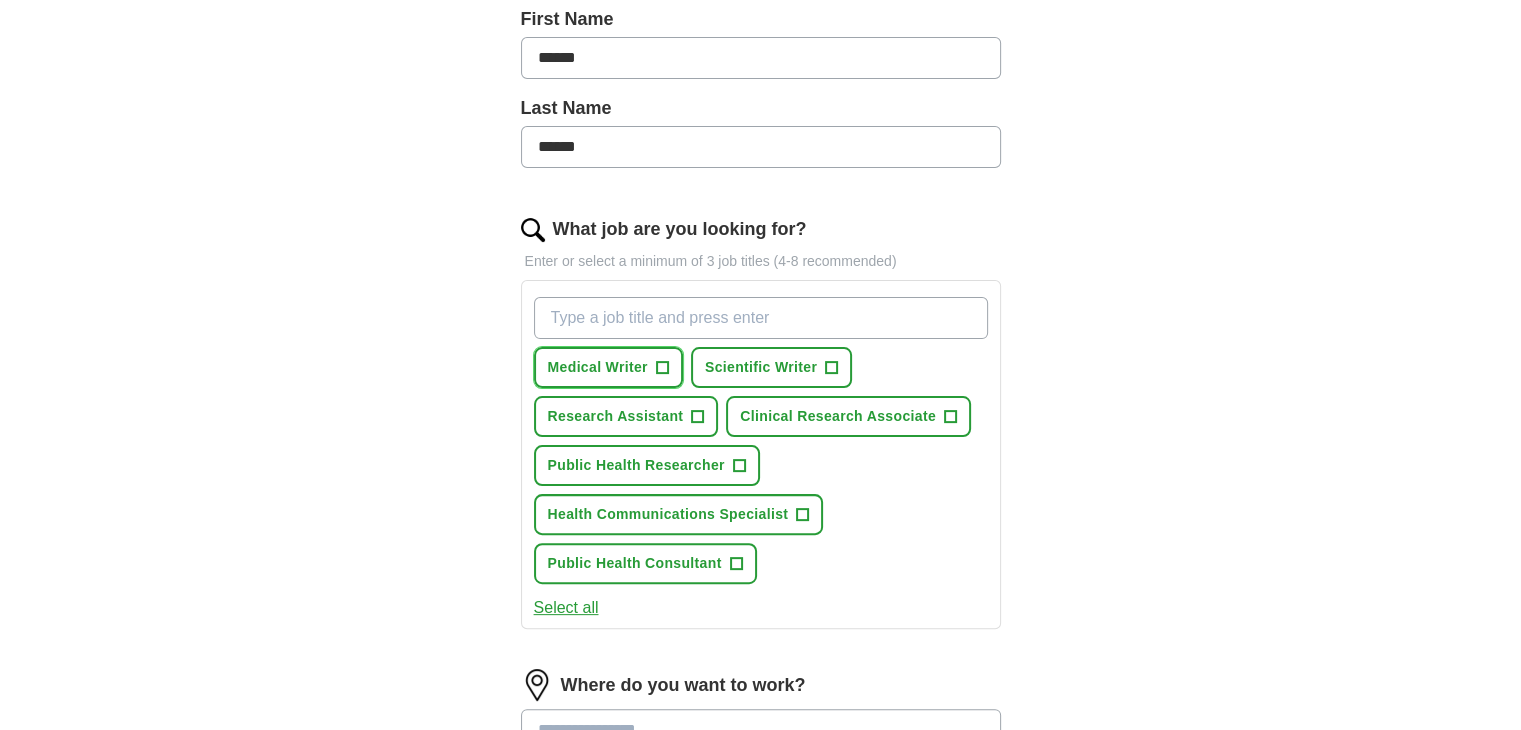click on "+" at bounding box center (662, 368) 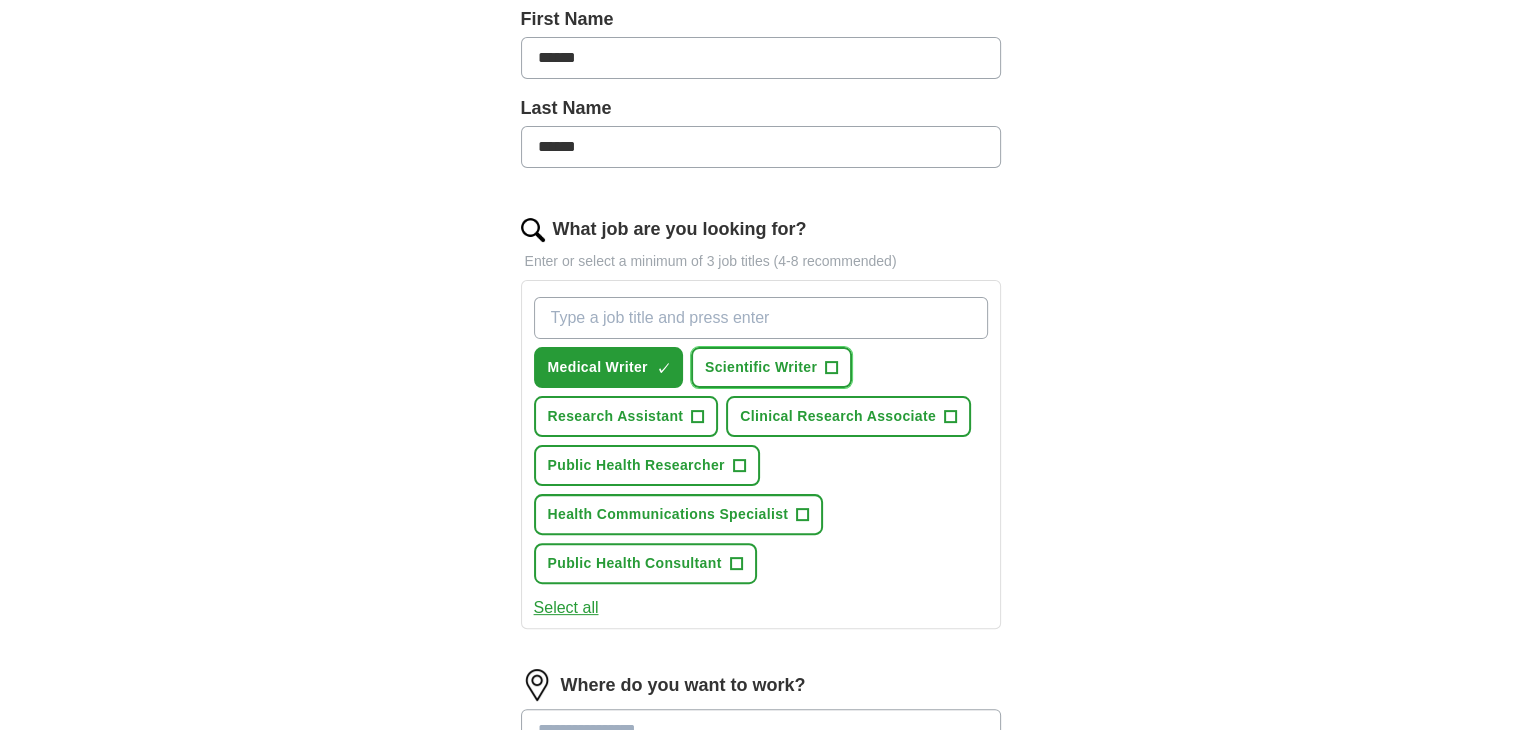 click on "+" at bounding box center [832, 368] 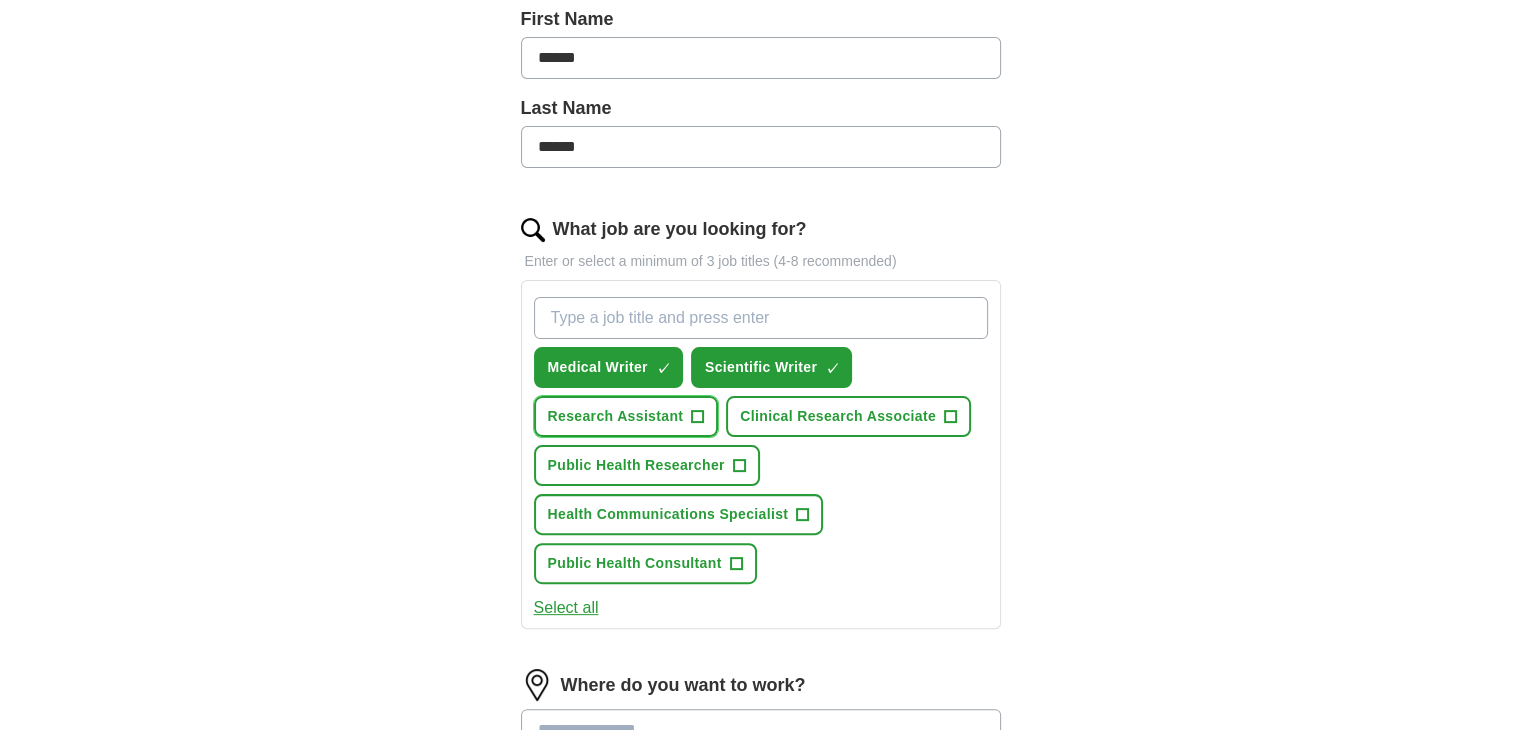 click on "+" at bounding box center [698, 417] 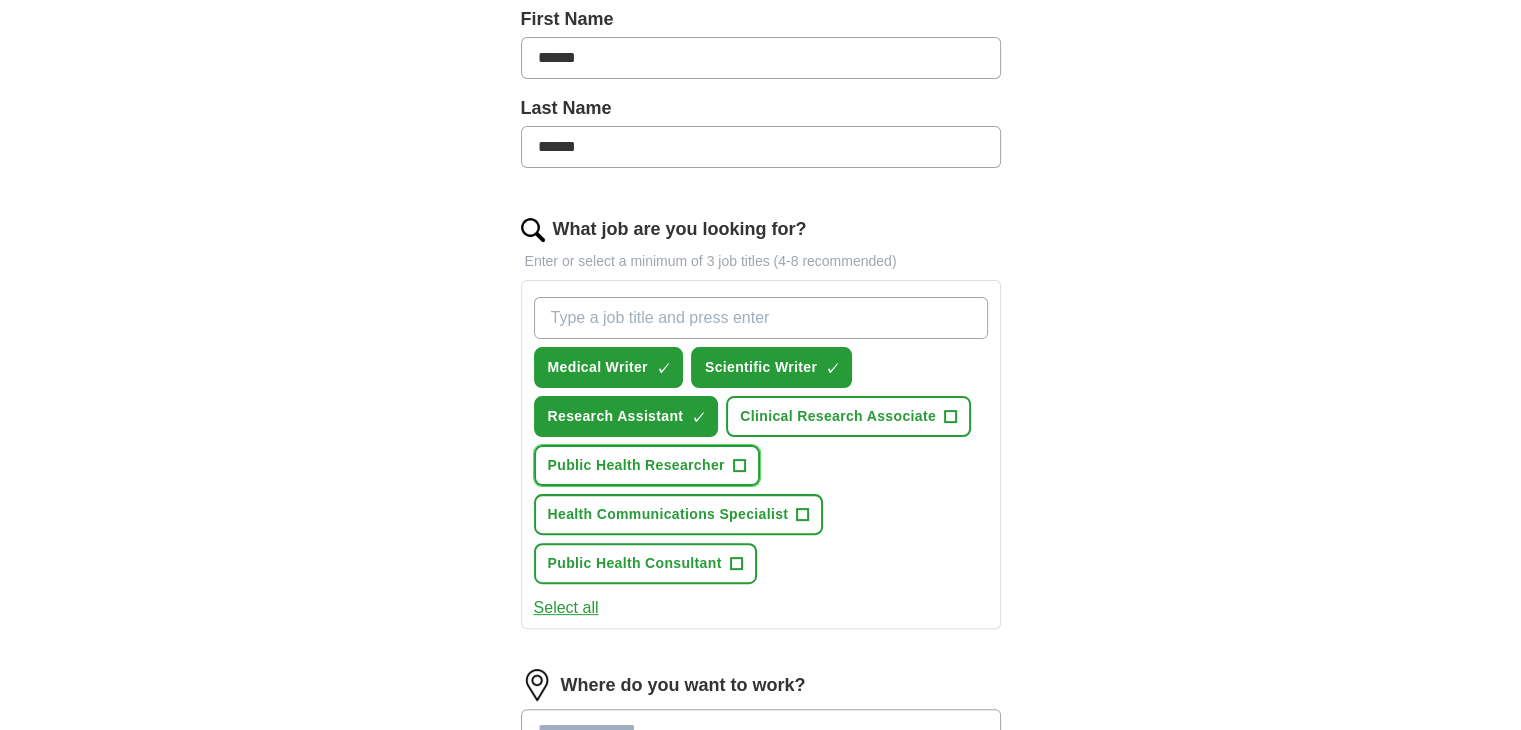 click on "+" at bounding box center (739, 466) 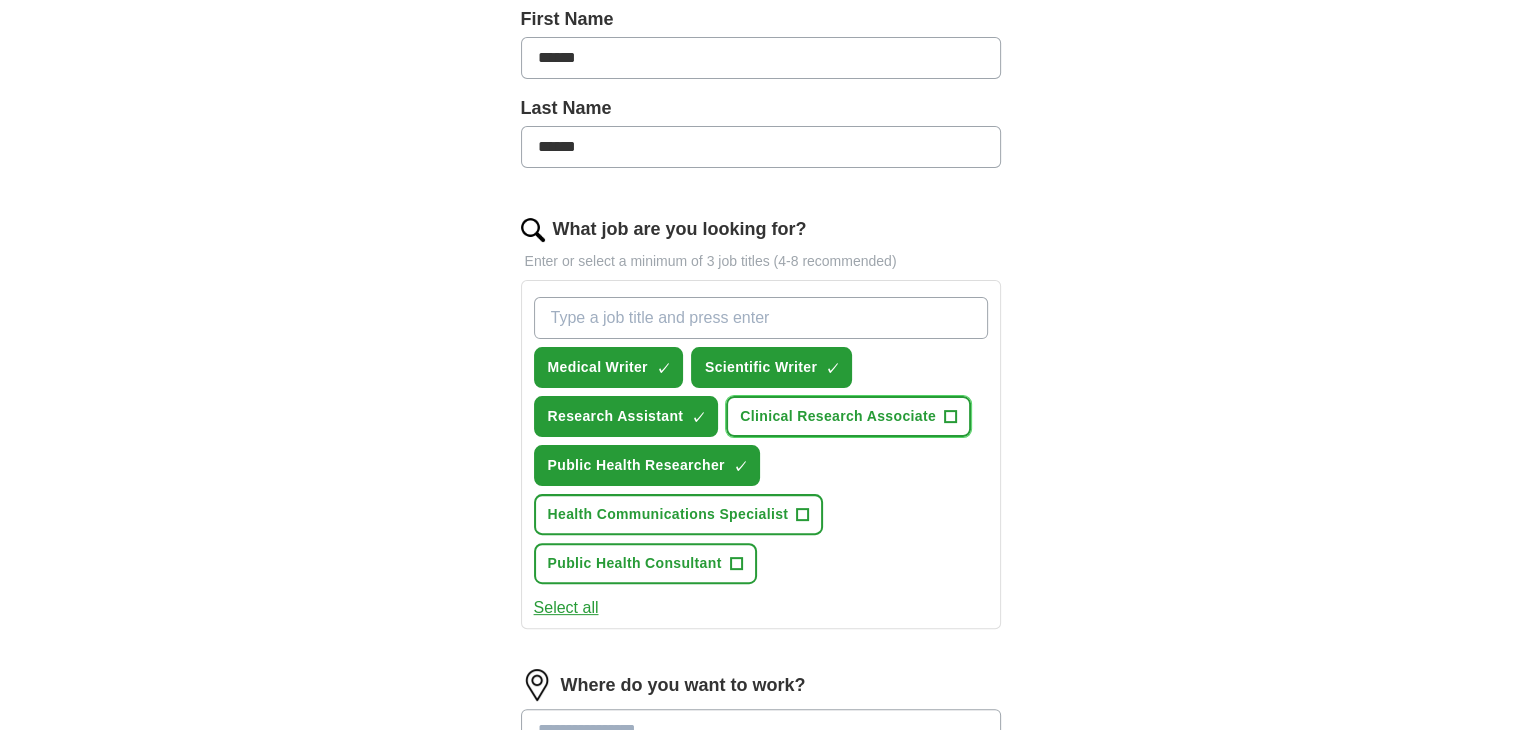 click on "Clinical Research Associate +" at bounding box center (848, 416) 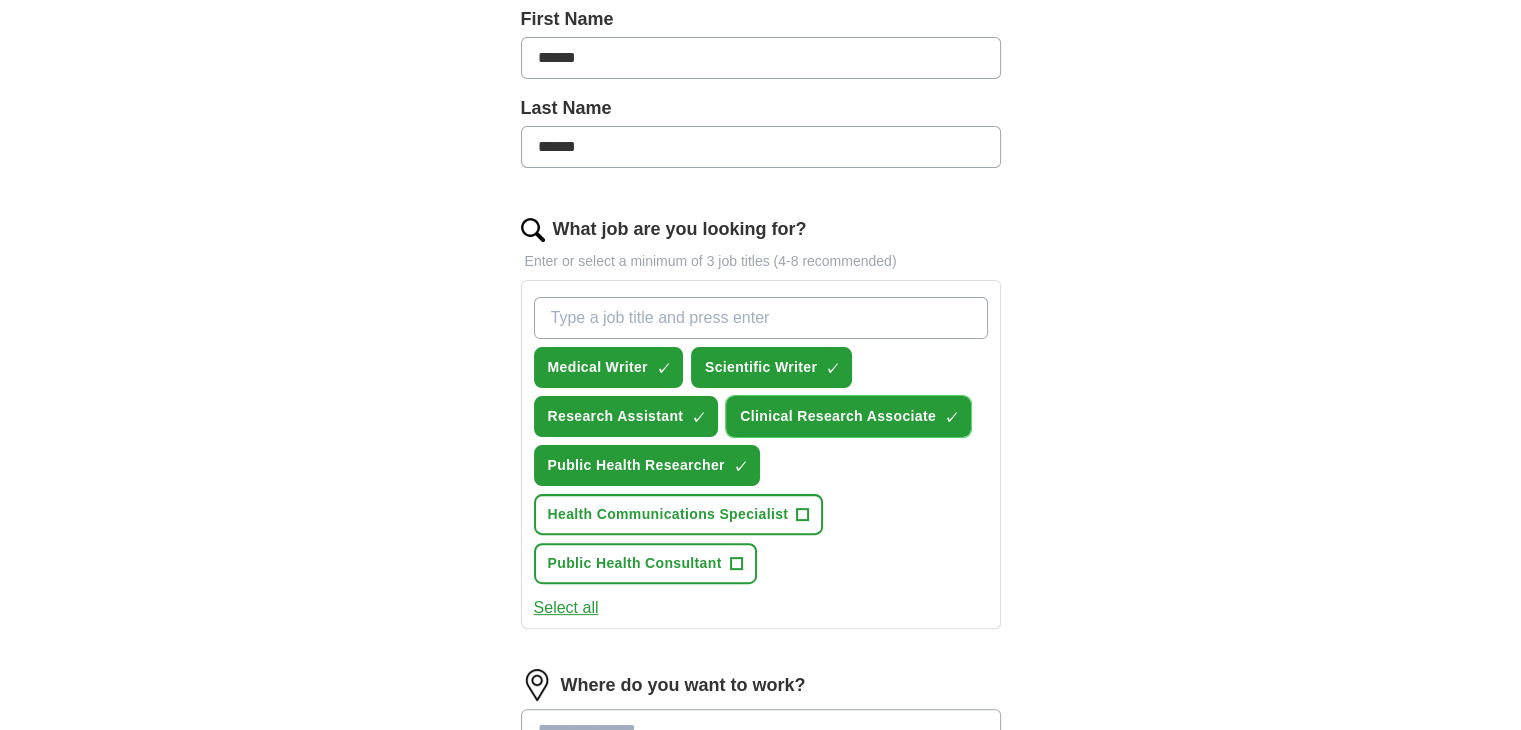 click on "Clinical Research Associate ✓ ×" at bounding box center [848, 416] 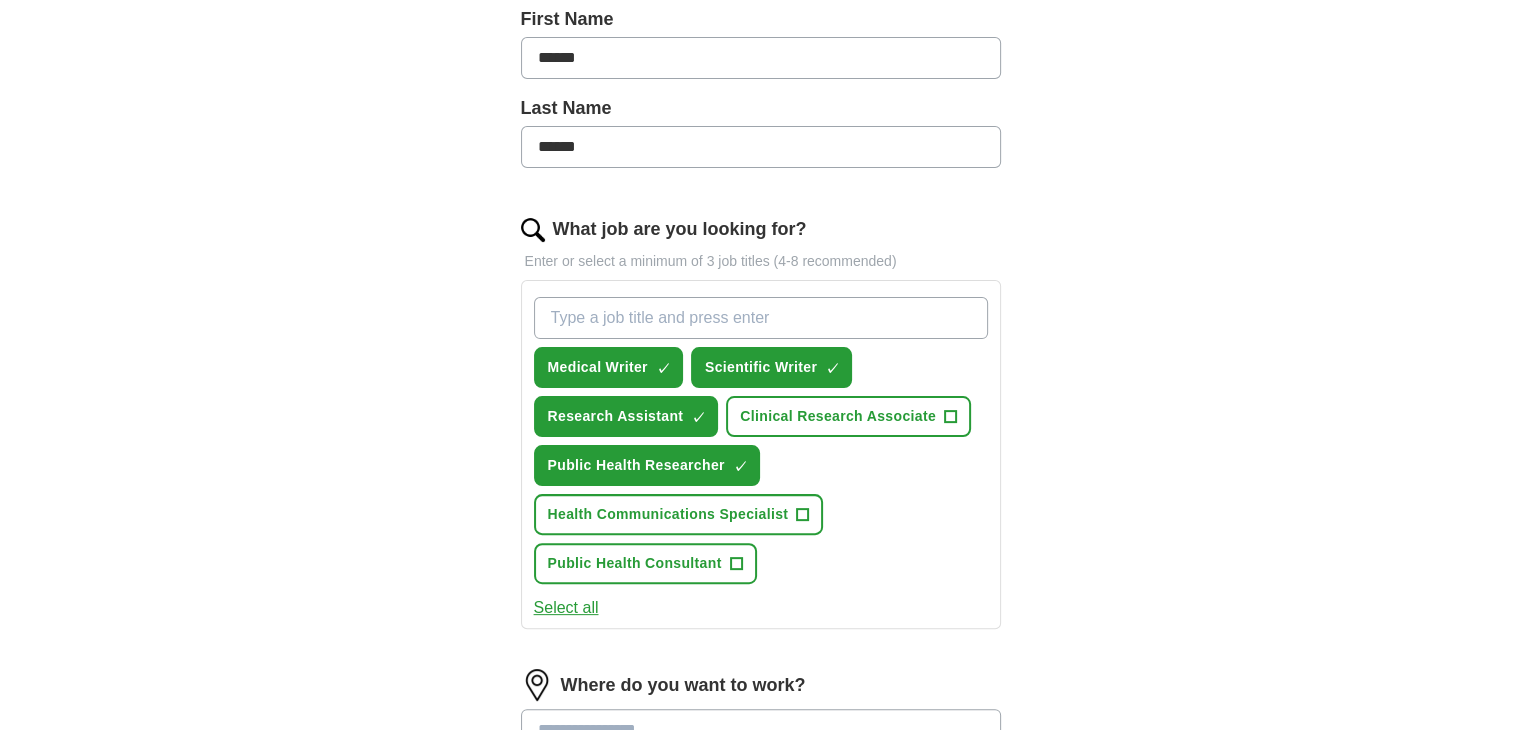 click on "Let ApplyIQ do the hard work of searching and applying for jobs. Just tell us what you're looking for, and we'll do the rest. Select a CV Resume_Prime.pdf [DATE], [TIME] Upload a different CV By uploading your CV you agree to our T&Cs and Privacy Notice. First Name [FIRST] Last Name [LAST] What job are you looking for? Enter or select a minimum of 3 job titles (4-8 recommended) Medical Writer ✓ × Scientific Writer ✓ × Research Assistant ✓ × Clinical Research Associate + Public Health Researcher ✓ × Health Communications Specialist + Public Health Consultant + Select all Where do you want to work? 25 mile radius What's your minimum salary? At least £ - per year £ 20 k £ 100 k+ Start applying for jobs By registering, you consent to us applying to suitable jobs for you" at bounding box center [761, 438] 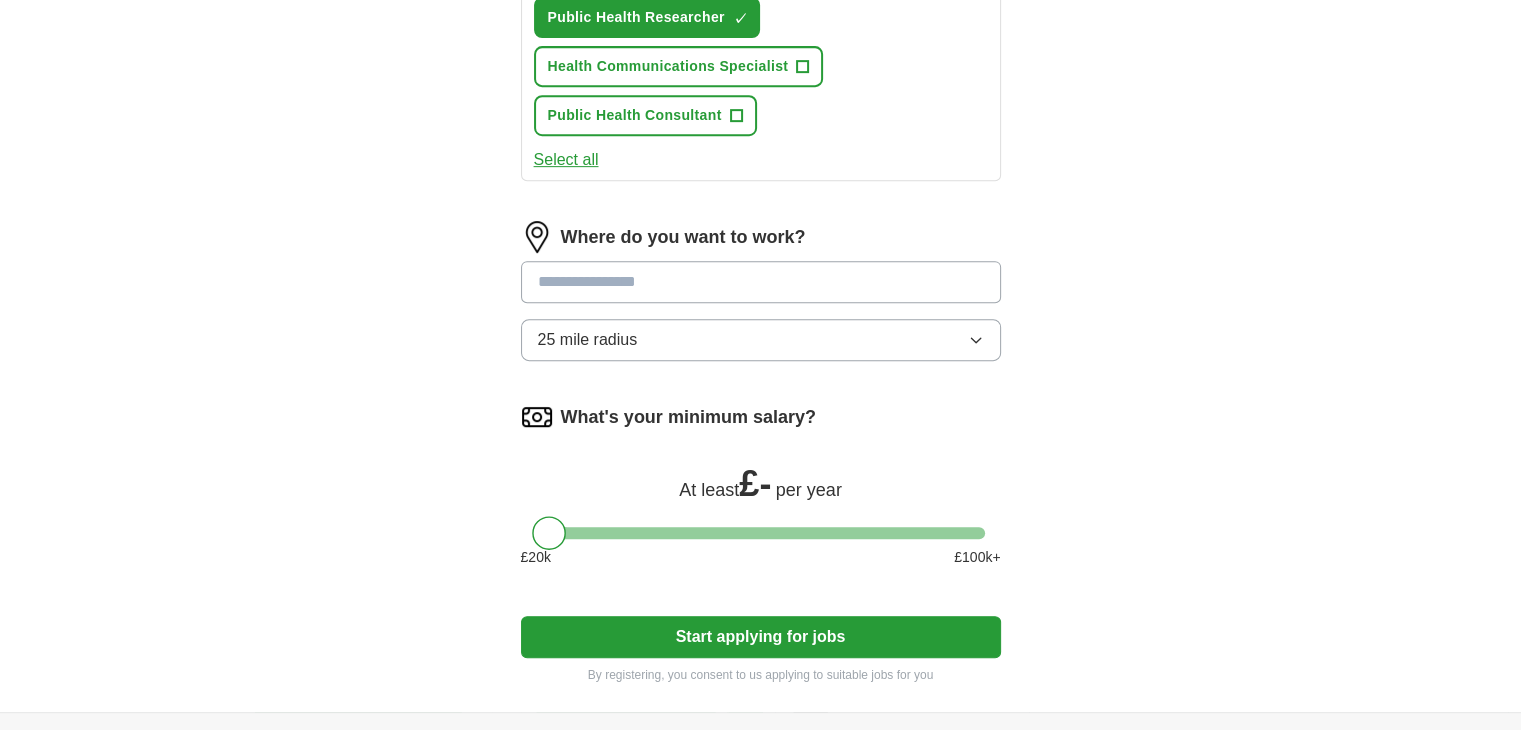 scroll, scrollTop: 906, scrollLeft: 0, axis: vertical 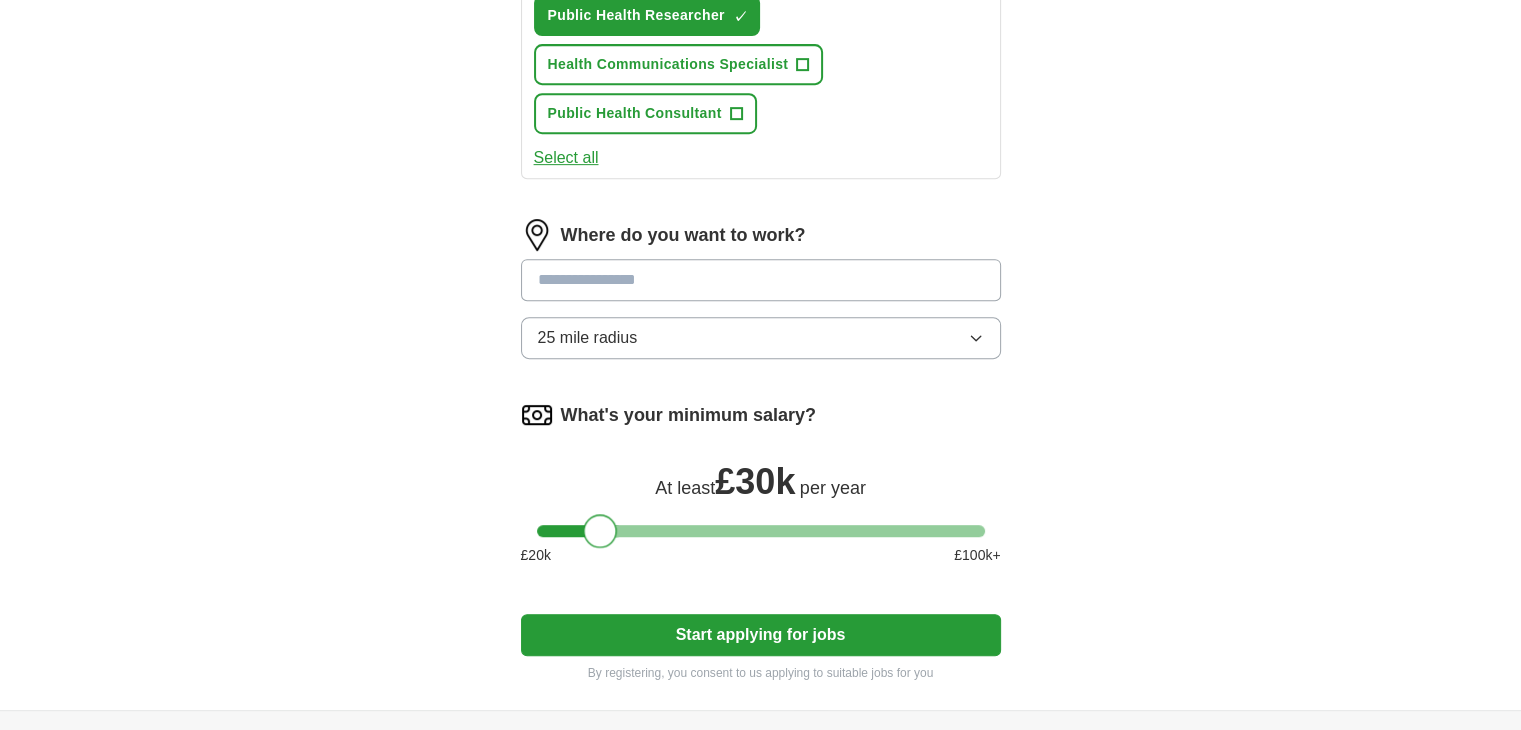 drag, startPoint x: 551, startPoint y: 525, endPoint x: 603, endPoint y: 532, distance: 52.46904 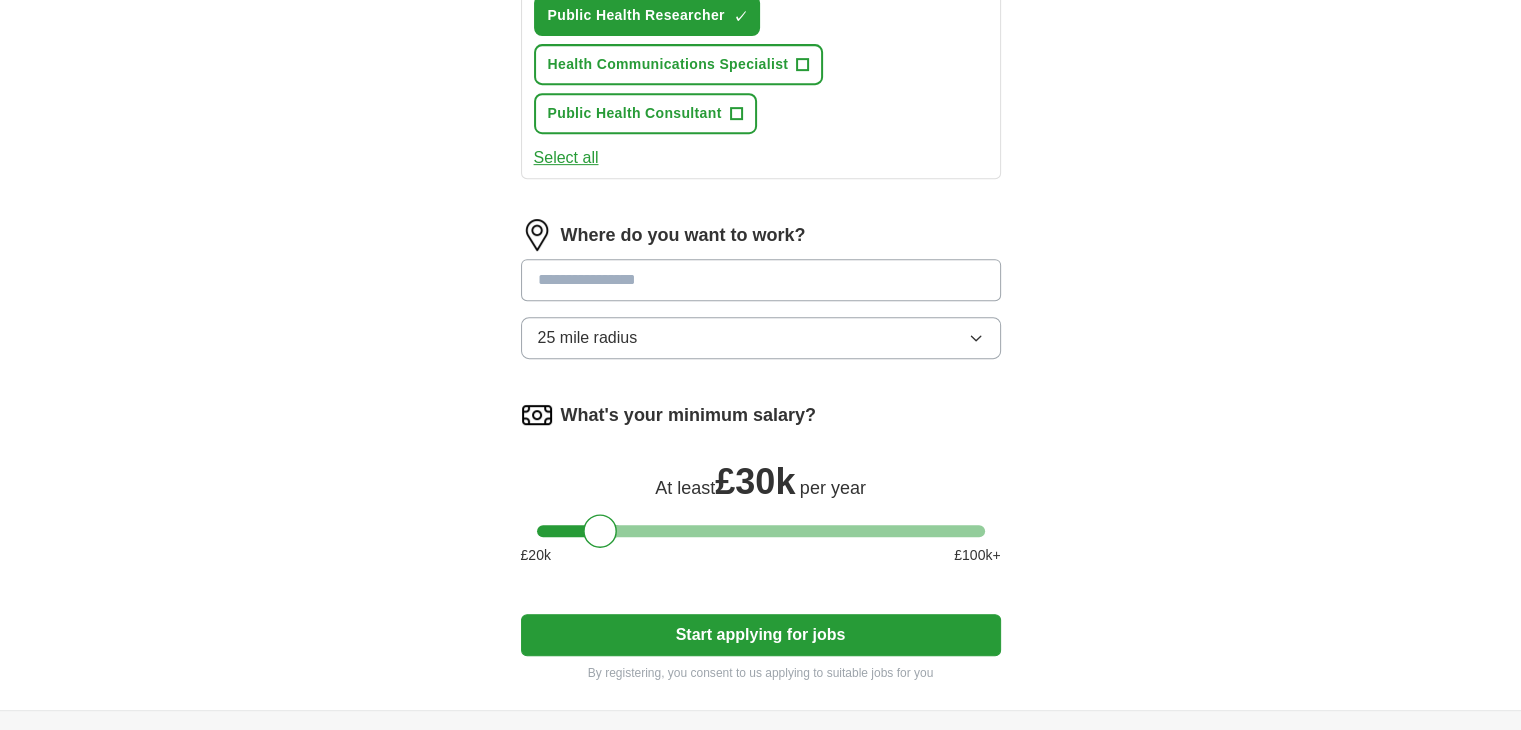 click at bounding box center [761, 280] 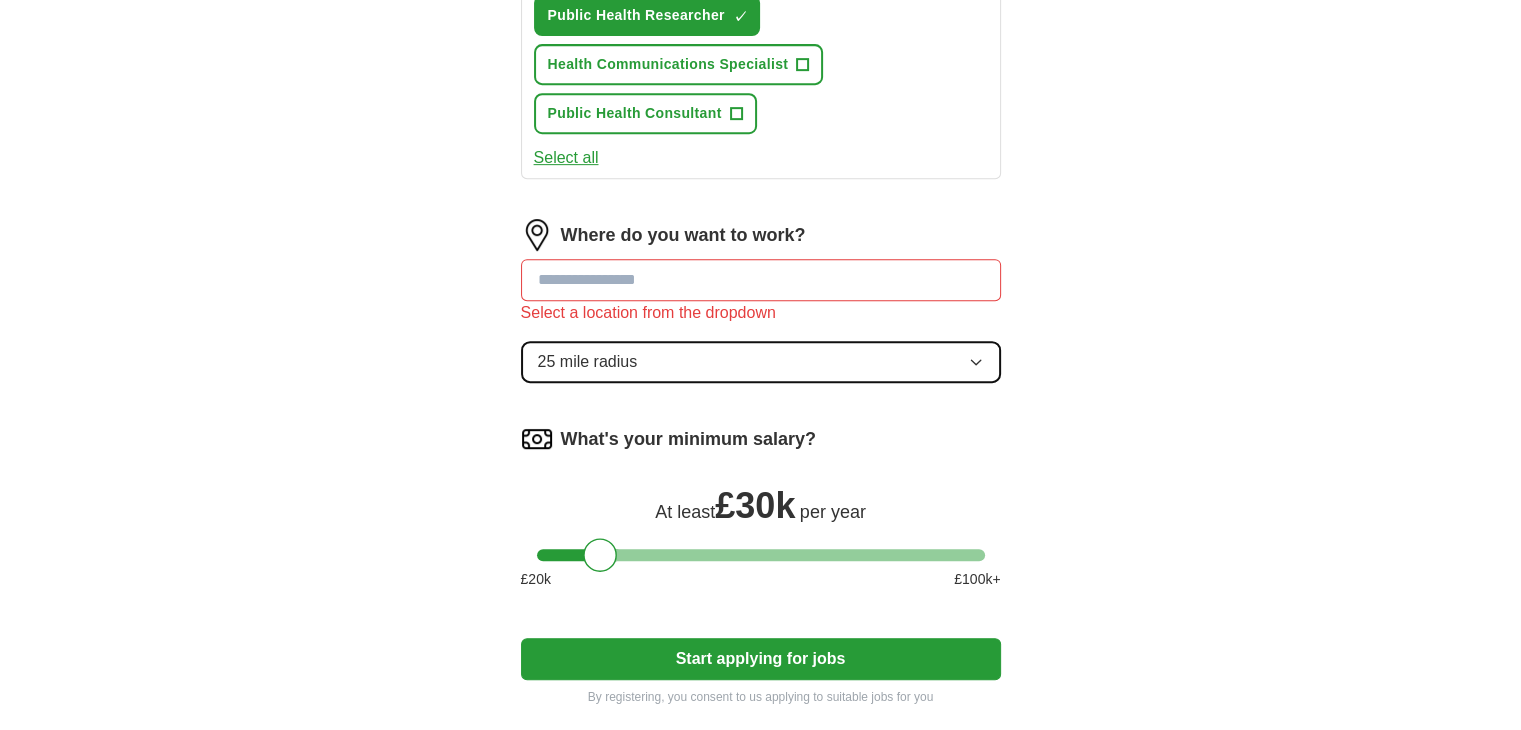click on "Where do you want to work? Select a location from the dropdown 25 mile radius" at bounding box center [761, 309] 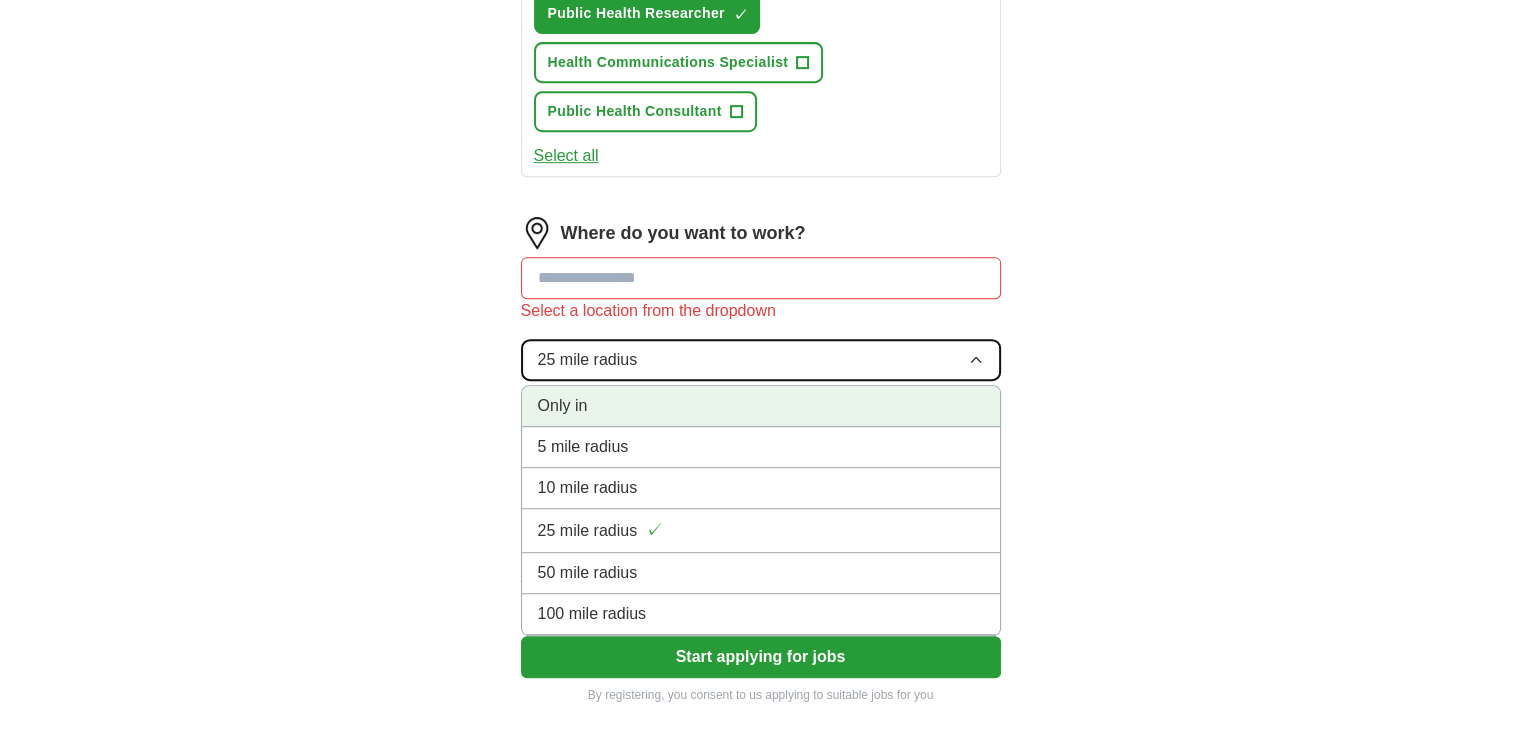 scroll, scrollTop: 907, scrollLeft: 0, axis: vertical 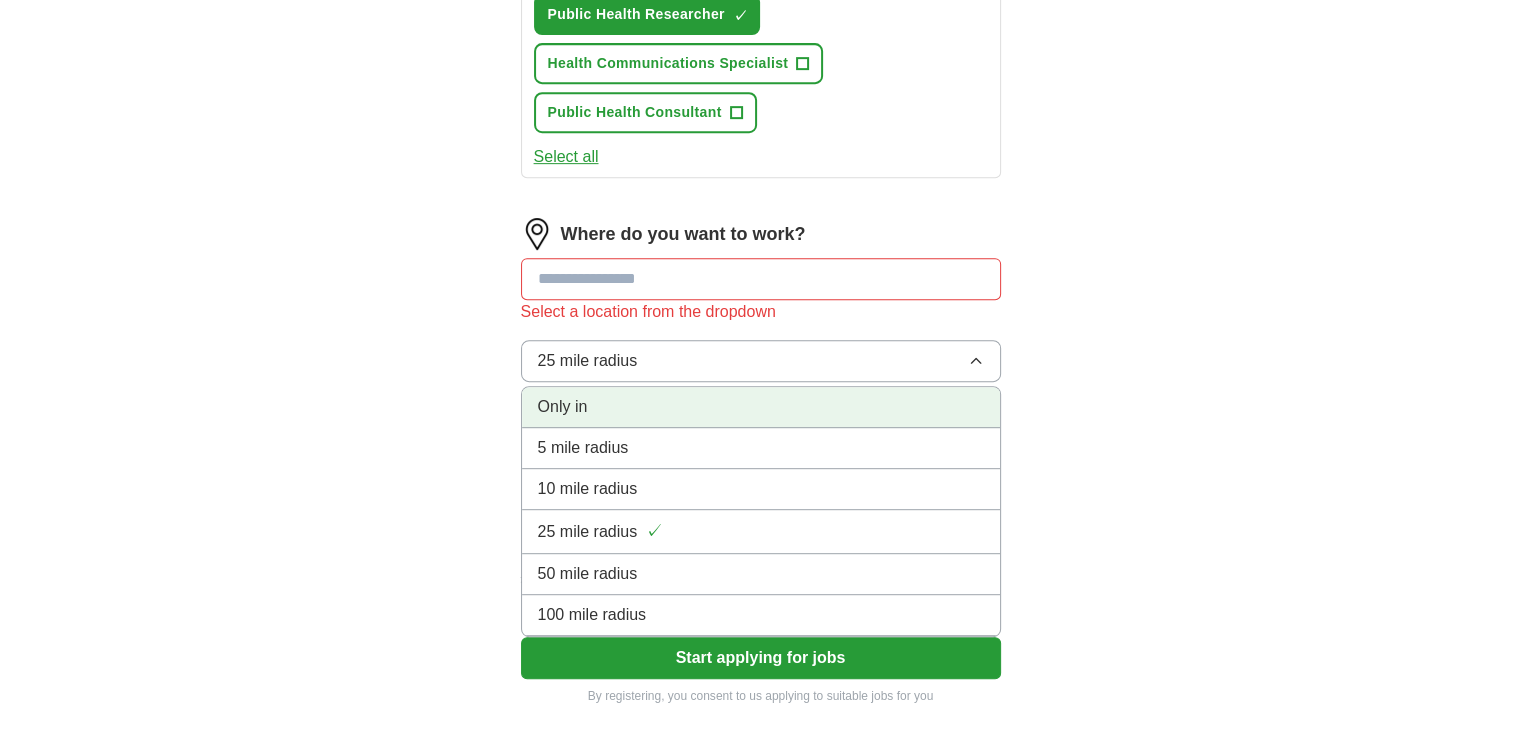 click on "Only in" at bounding box center (761, 407) 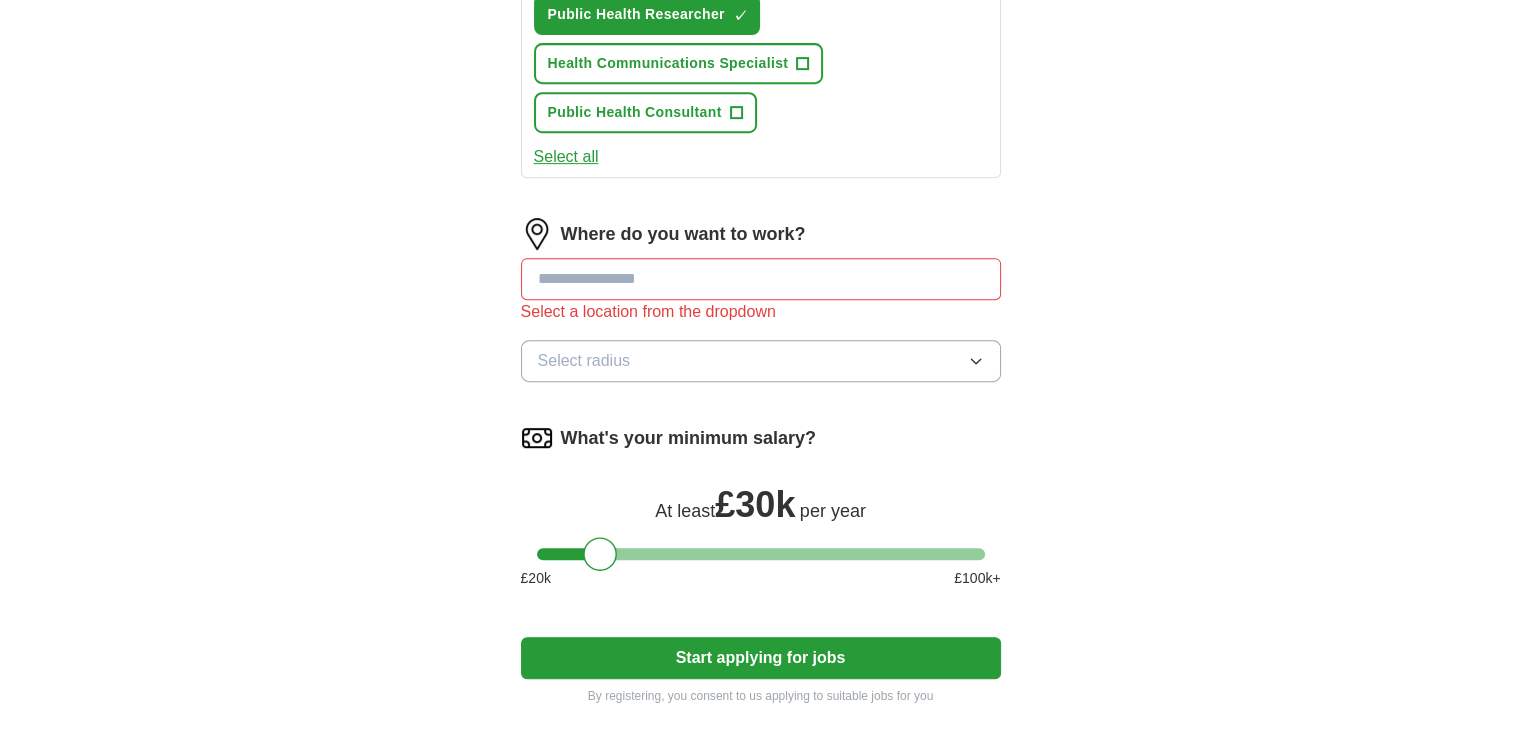 click on "[DATE], [TIME] Upload a different CV By uploading your CV you agree to our T&Cs and Privacy Notice. First Name [FIRST] Last Name [LAST] What job are you looking for? Enter or select a minimum of 3 job titles (4-8 recommended) Medical Writer ✓ × Scientific Writer ✓ × Research Assistant ✓ × Clinical Research Associate + Public Health Researcher ✓ × Health Communications Specialist + Public Health Consultant + Select all Where do you want to work? Select a location from the dropdown Select radius What's your minimum salary? At least £ 30k per year £ 20 k £ 100 k+ Start applying for jobs By registering, you consent to us applying to suitable jobs for you" at bounding box center [761, -1] 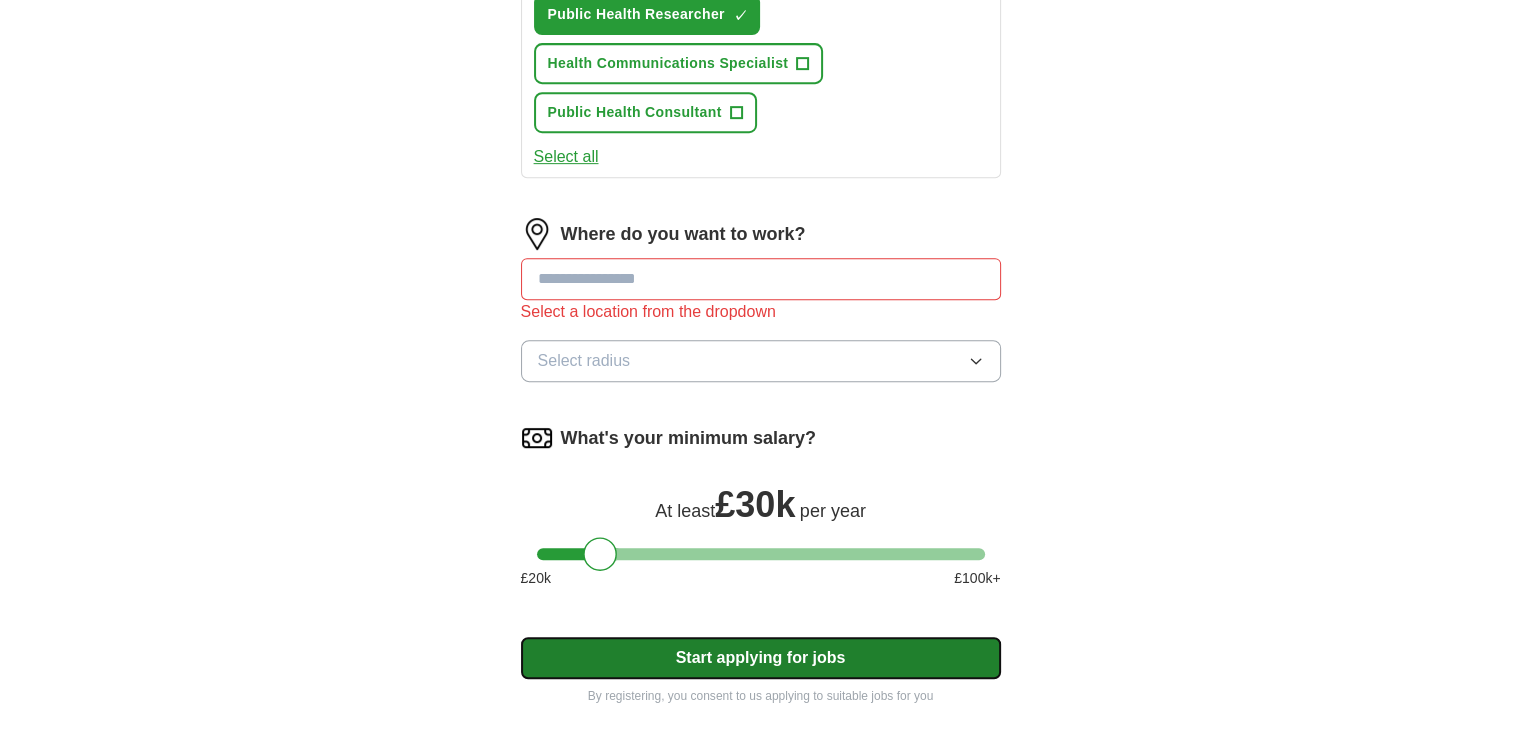 click on "Start applying for jobs" at bounding box center (761, 658) 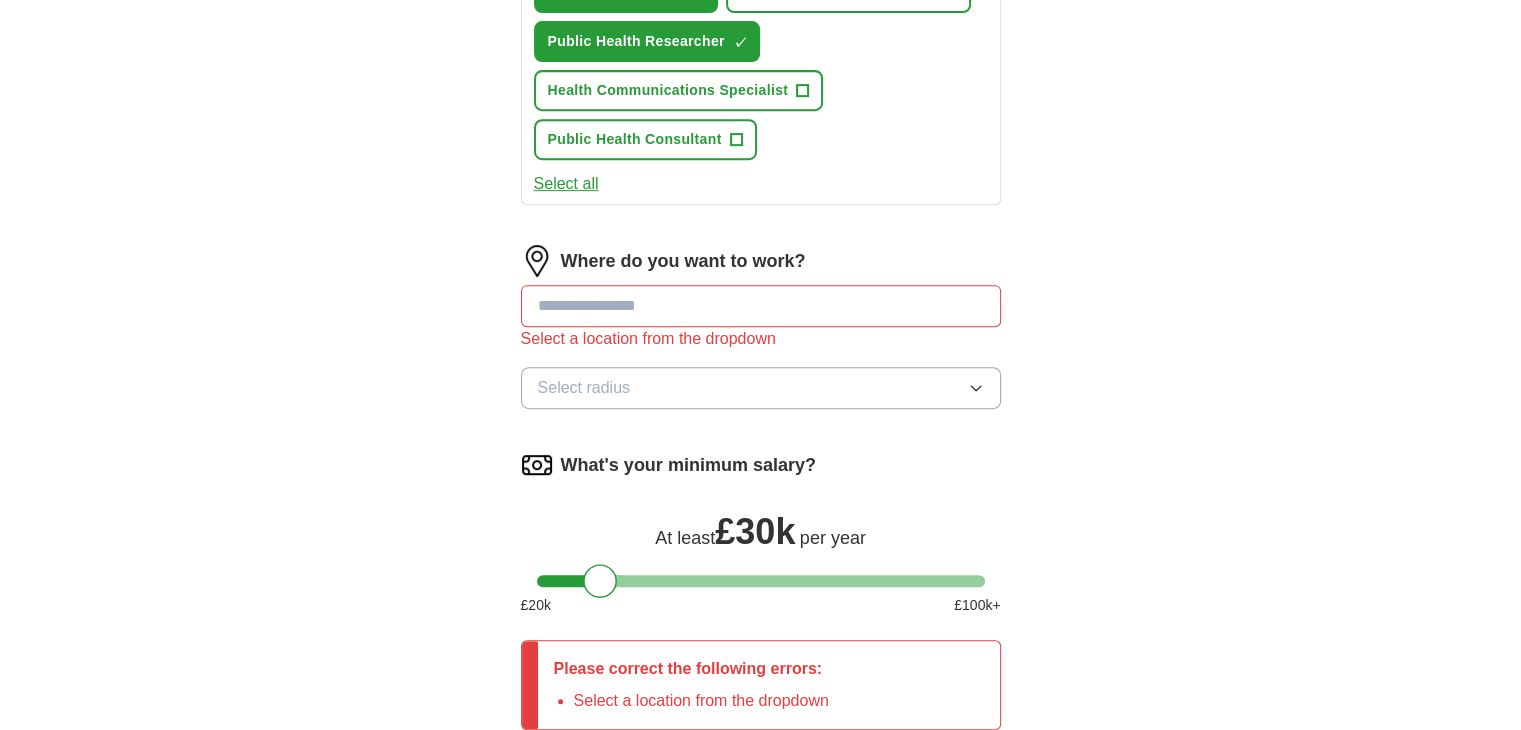 scroll, scrollTop: 850, scrollLeft: 0, axis: vertical 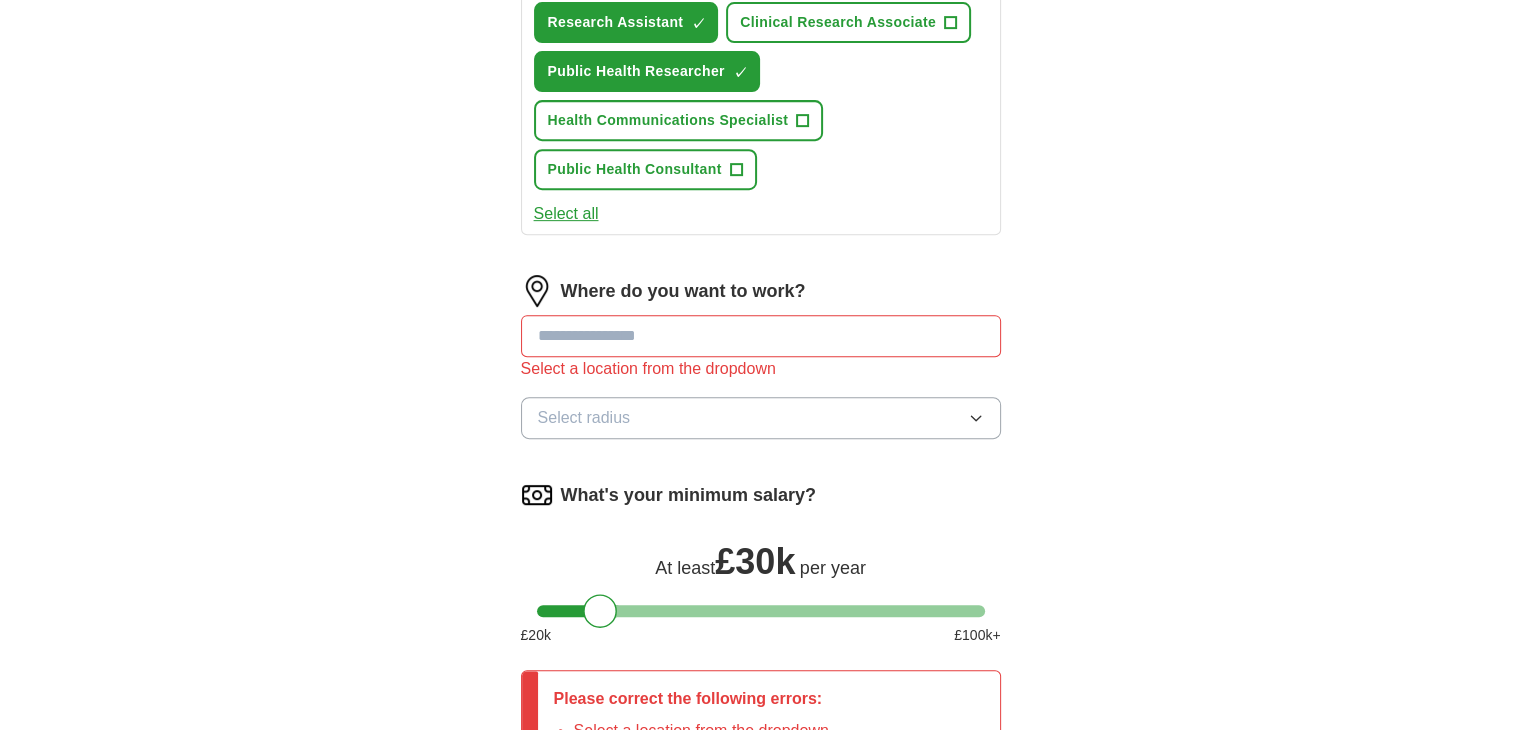 click at bounding box center [761, 336] 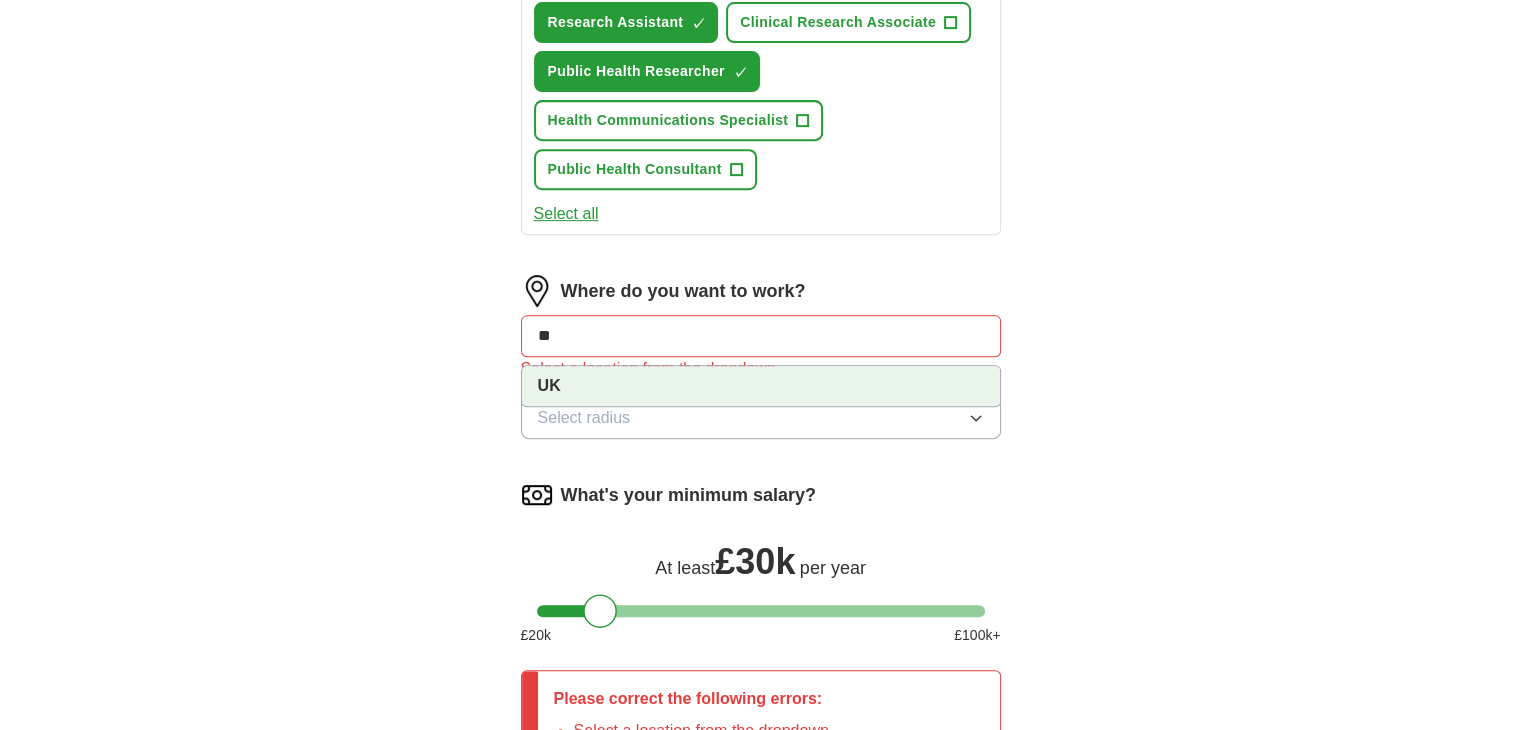 click on "UK" at bounding box center [761, 386] 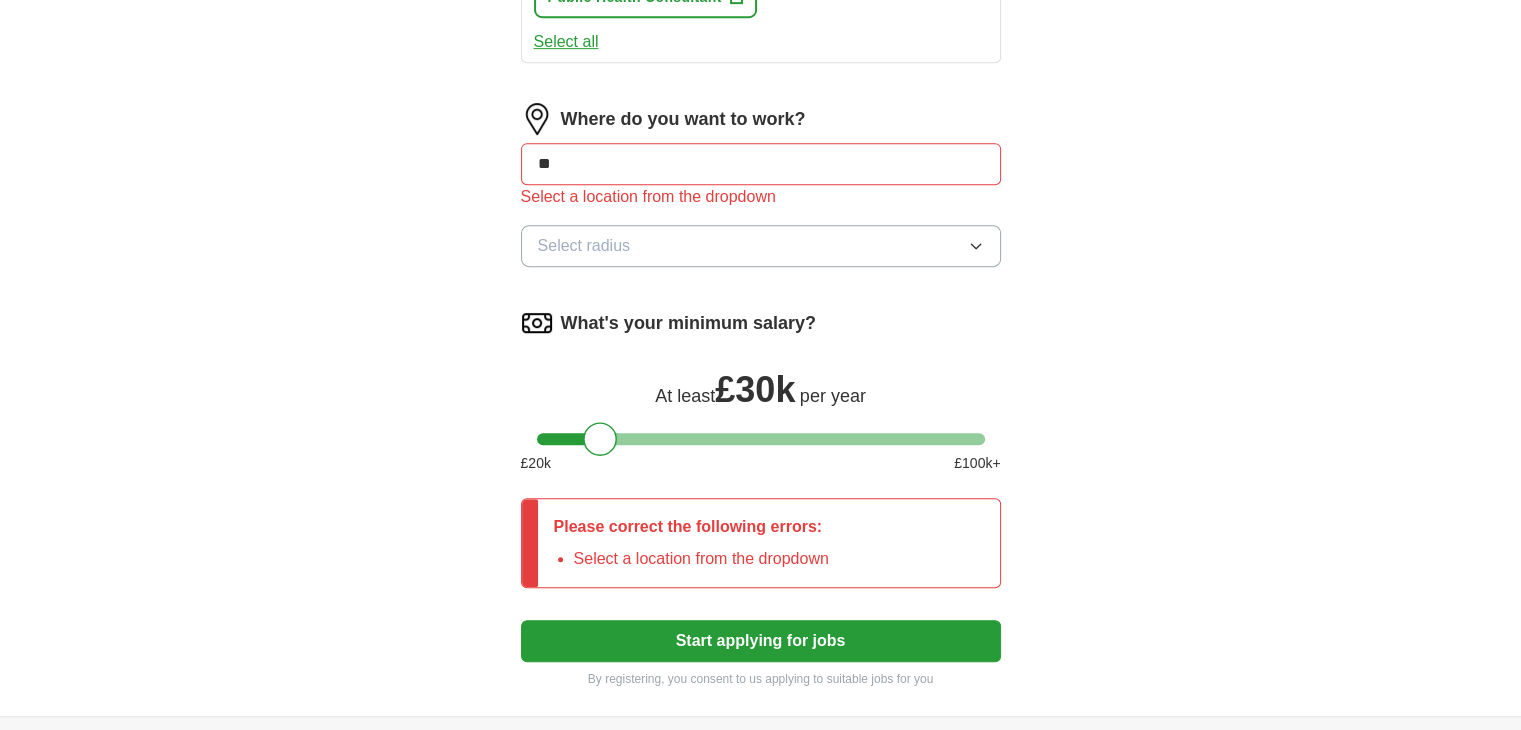 scroll, scrollTop: 1050, scrollLeft: 0, axis: vertical 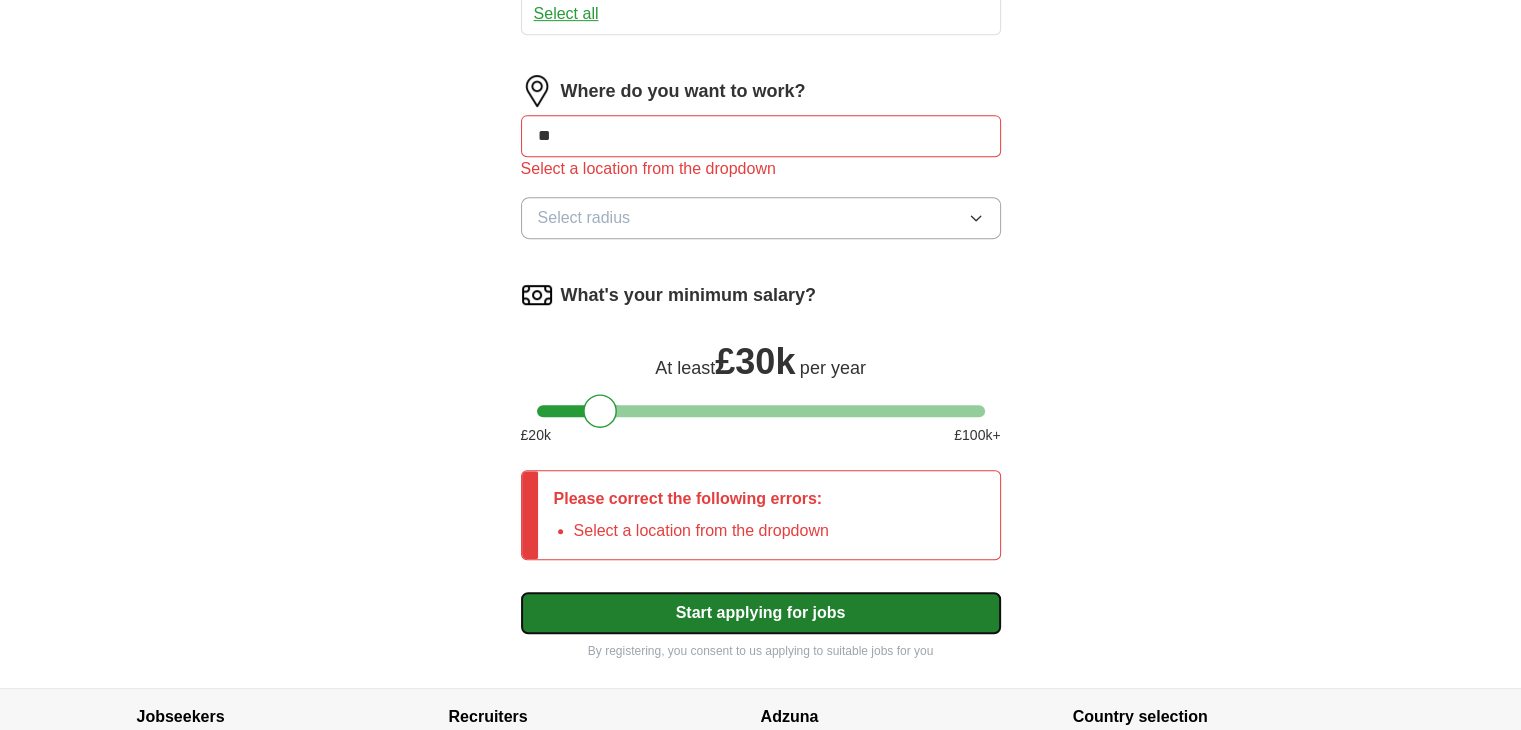 click on "Start applying for jobs" at bounding box center [761, 613] 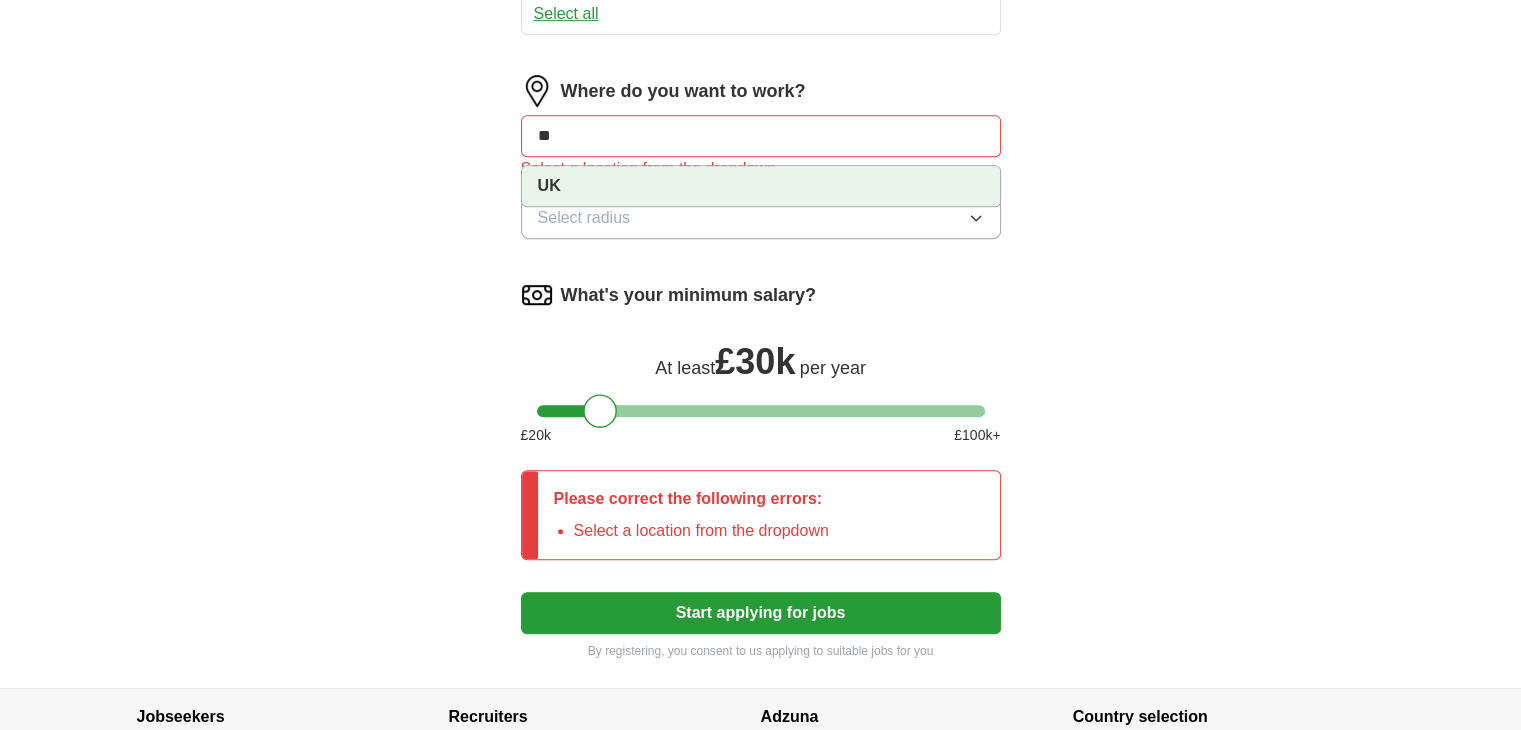 click on "**" at bounding box center [761, 136] 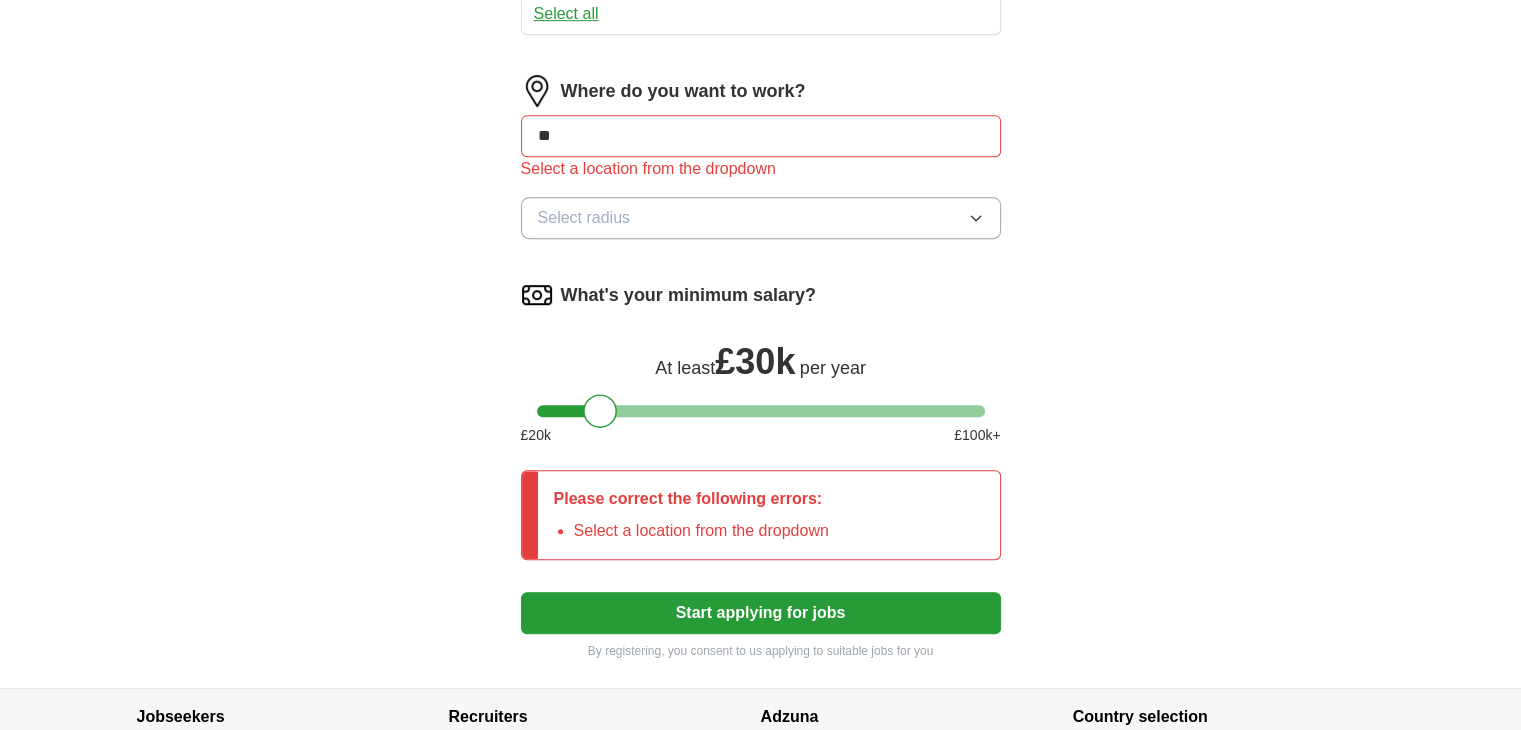 click on "**" at bounding box center [761, 136] 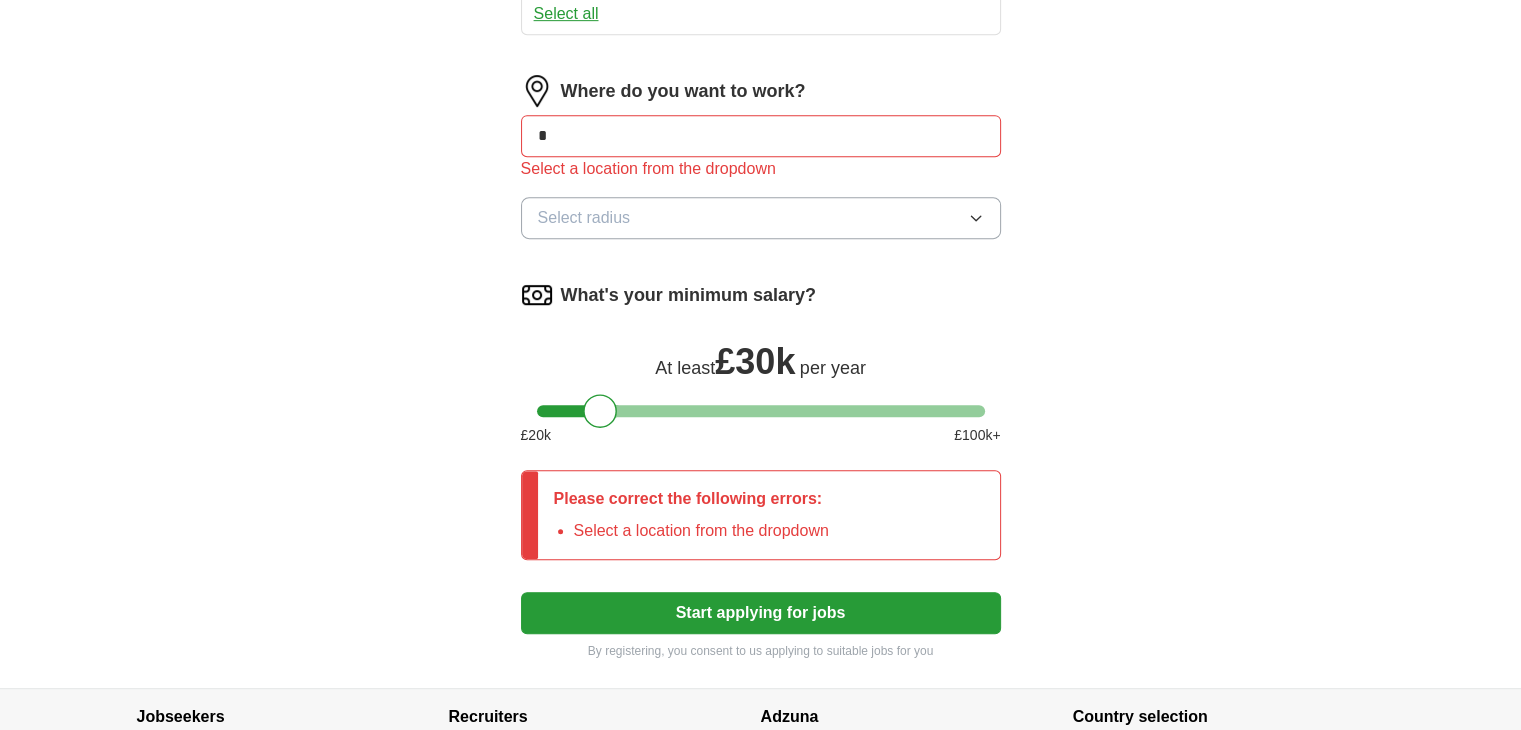 type on "*" 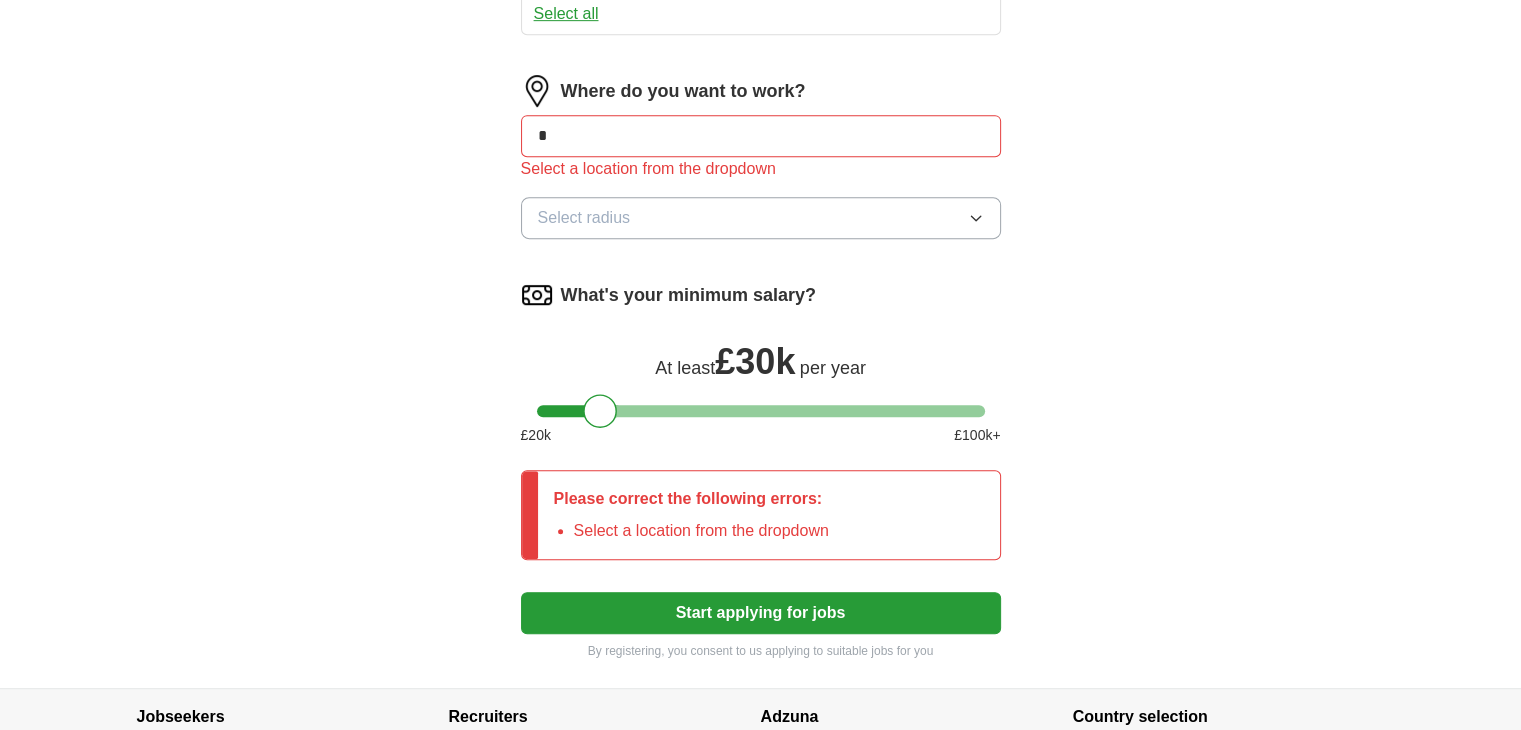 type on "**" 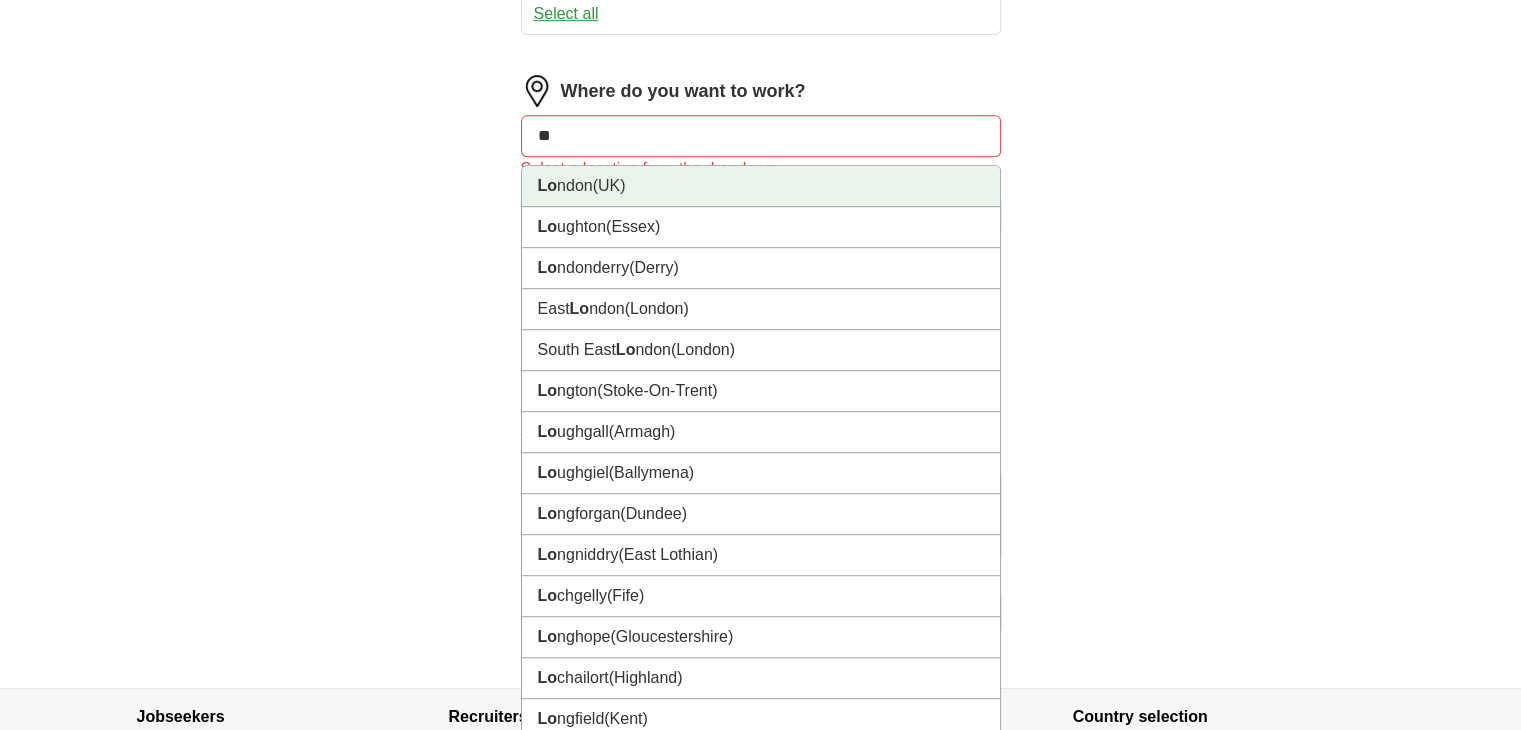 click on "[CITY]  (UK)" at bounding box center (761, 186) 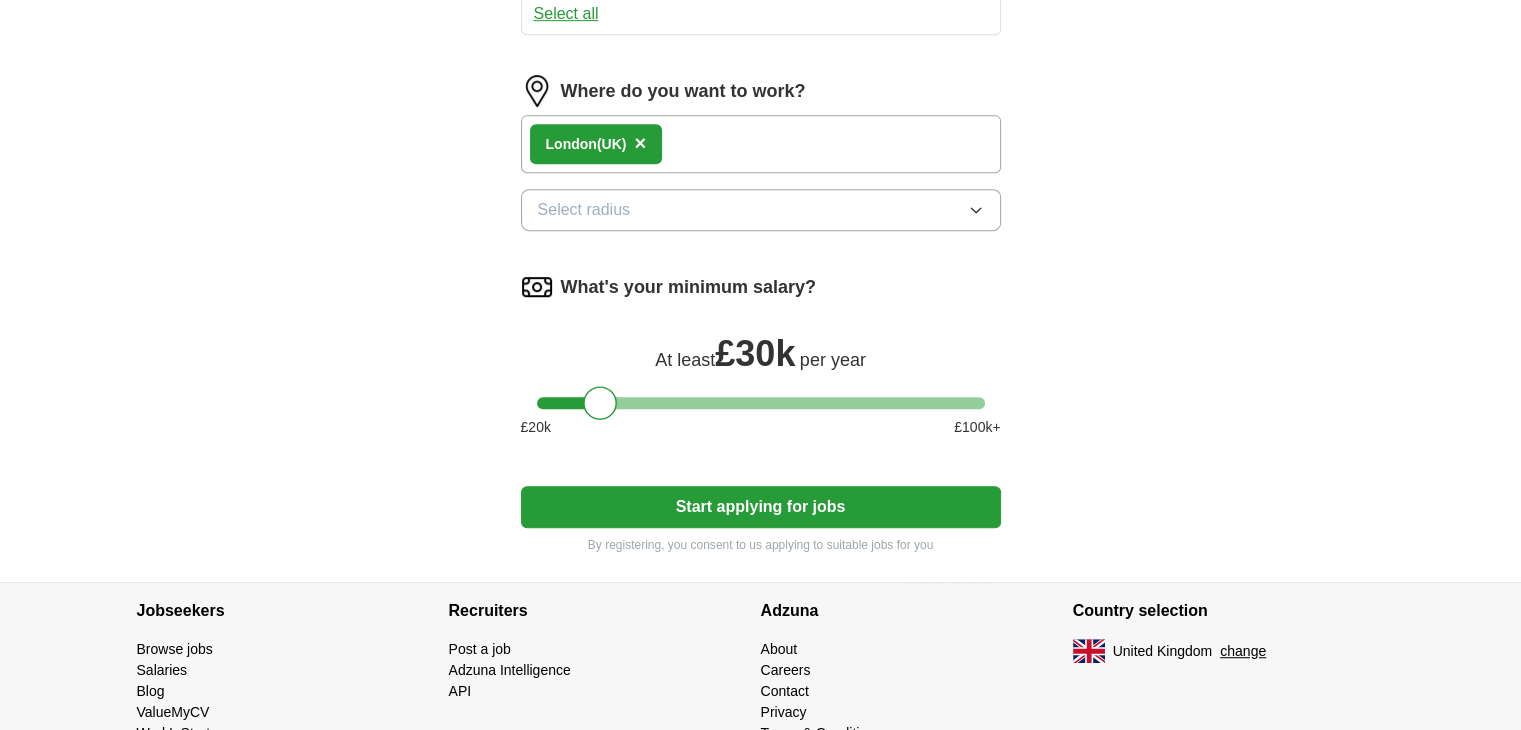 click on "[CITY]  (UK) ×" at bounding box center [761, 144] 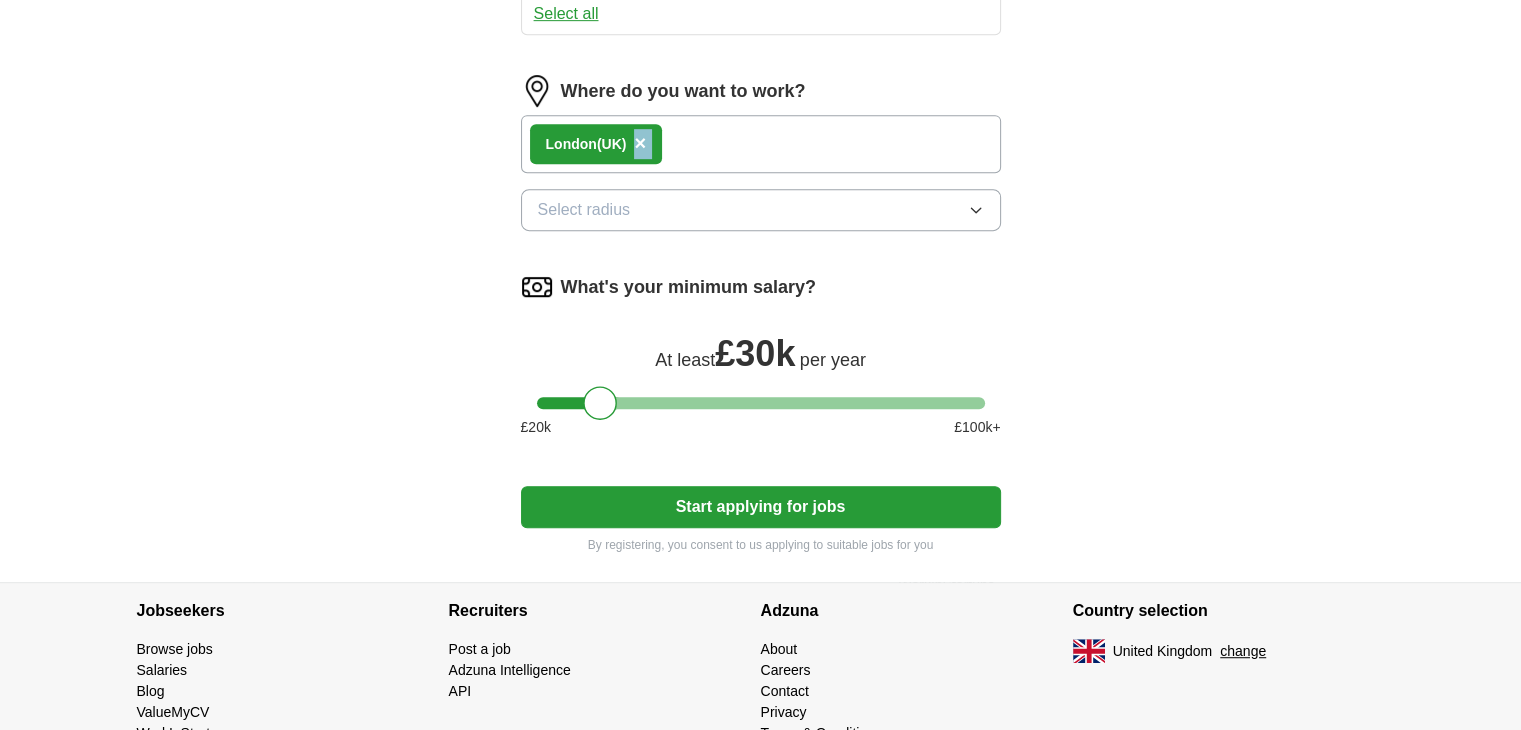 click on "[CITY]  (UK) ×" at bounding box center [761, 144] 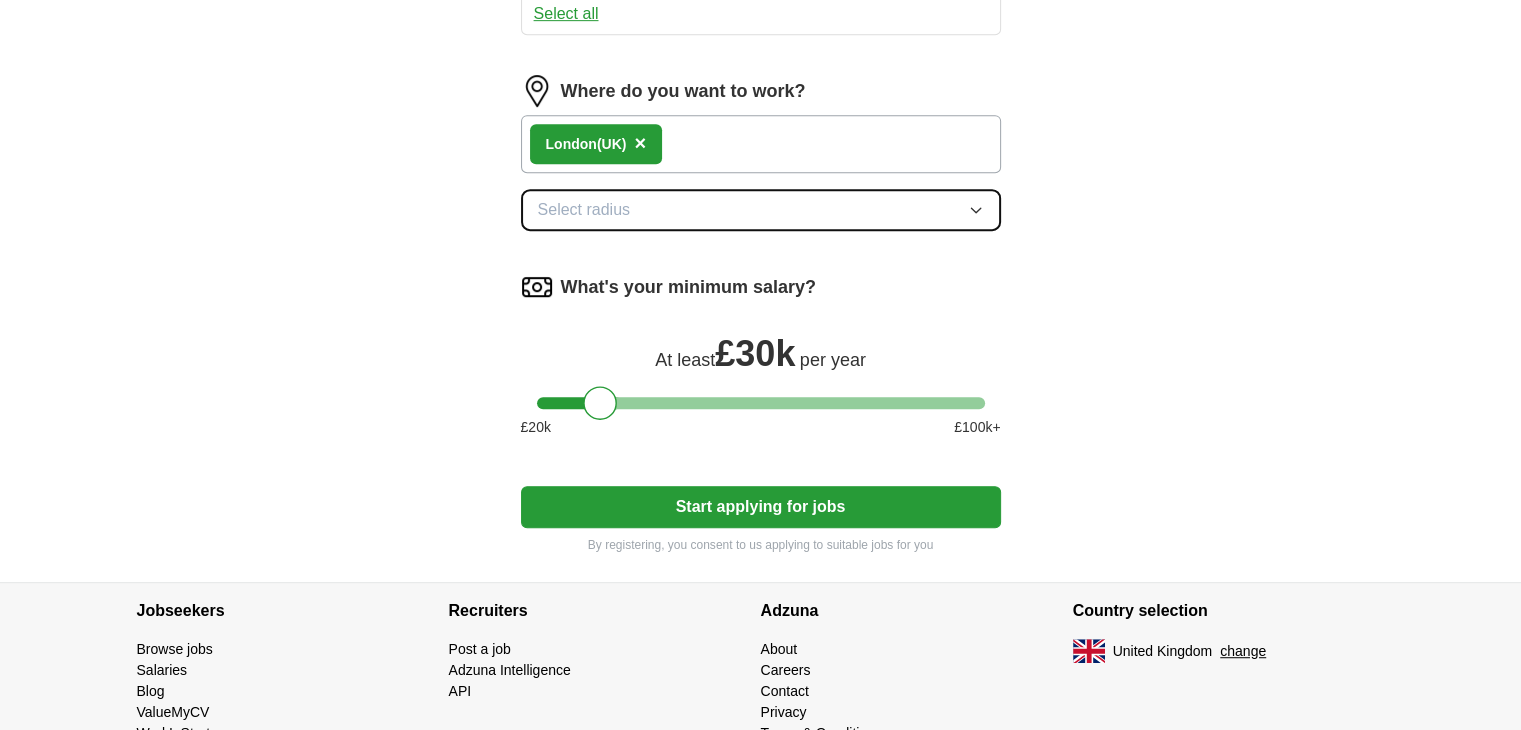 click on "Select radius" at bounding box center (761, 210) 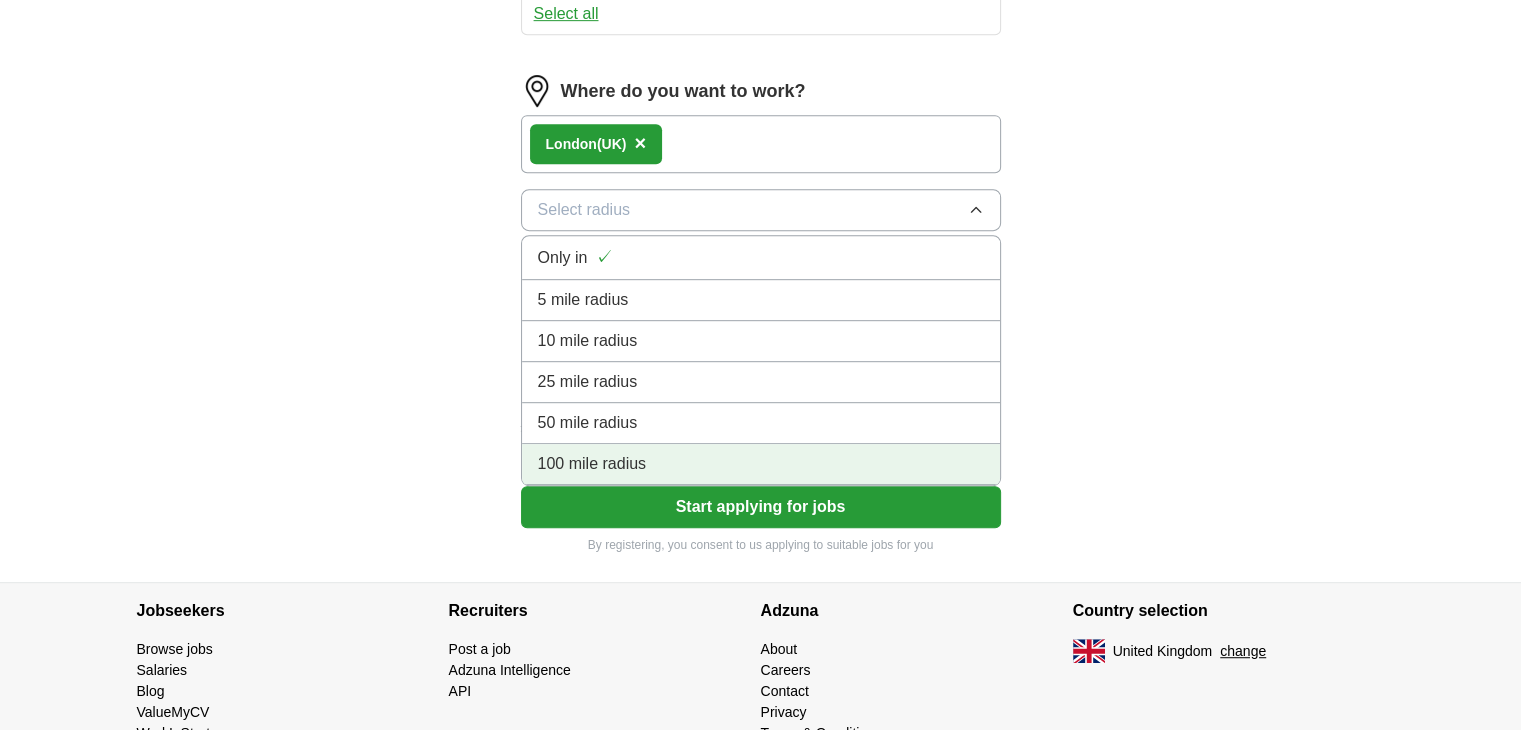 click on "100 mile radius" at bounding box center (761, 464) 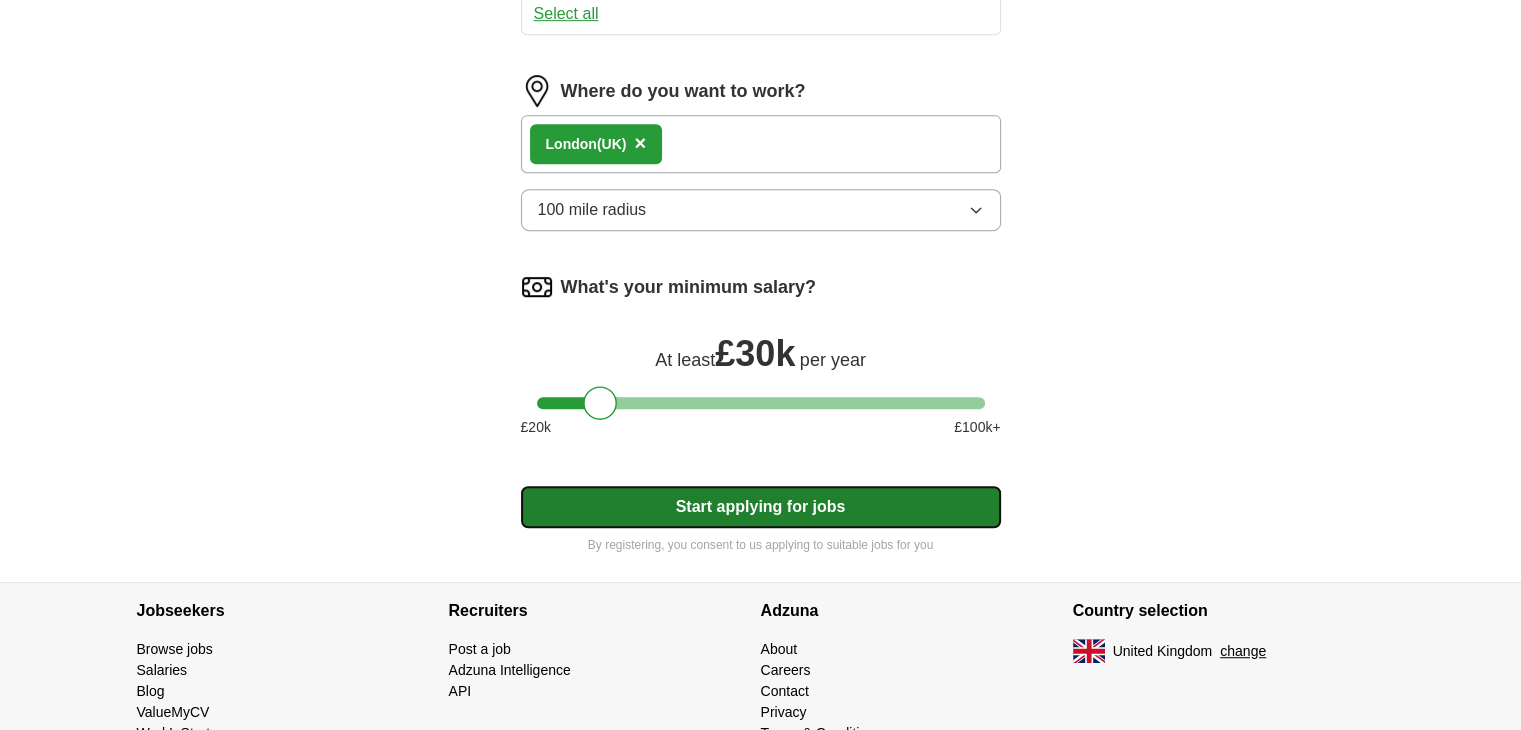 click on "Start applying for jobs" at bounding box center (761, 507) 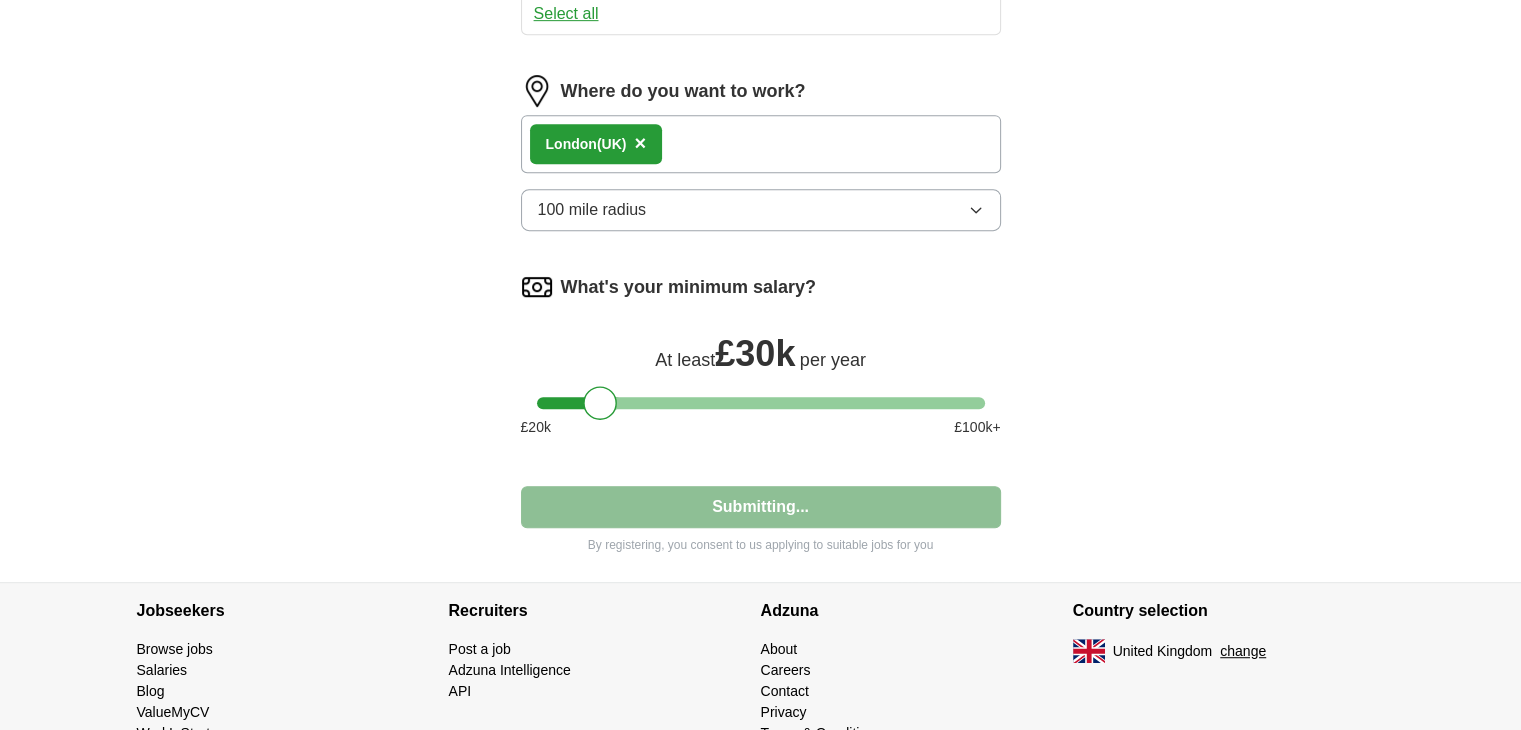 select on "**" 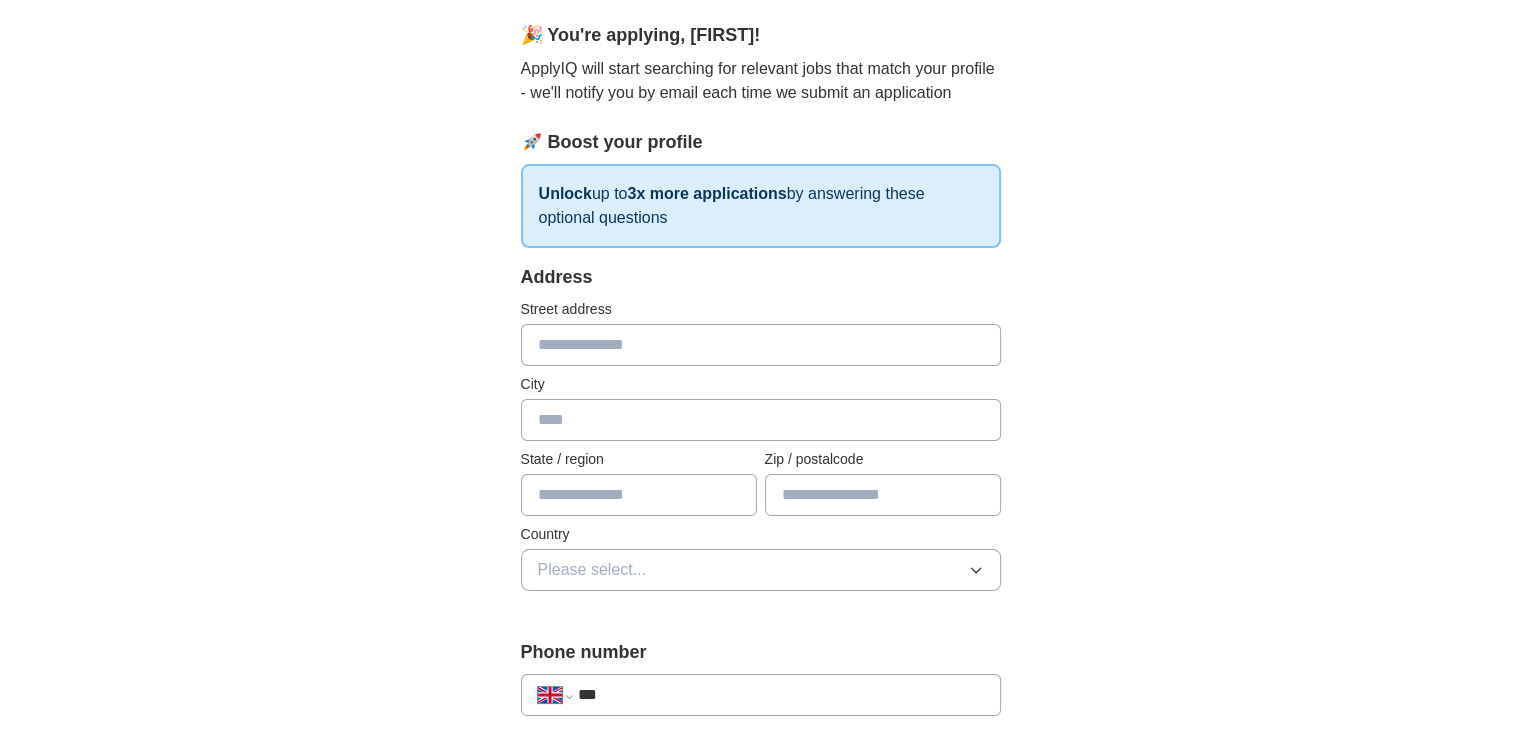 scroll, scrollTop: 240, scrollLeft: 0, axis: vertical 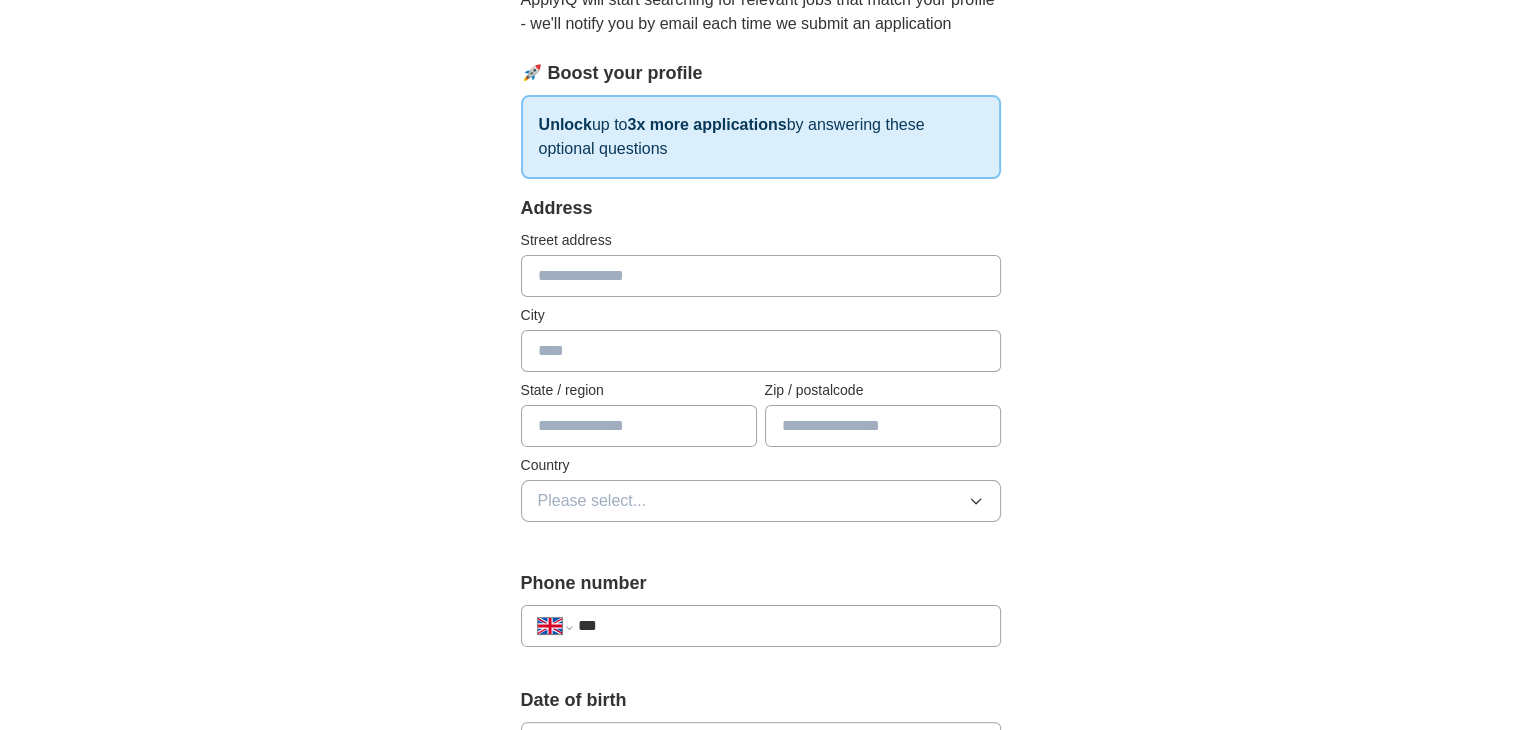 click at bounding box center (761, 276) 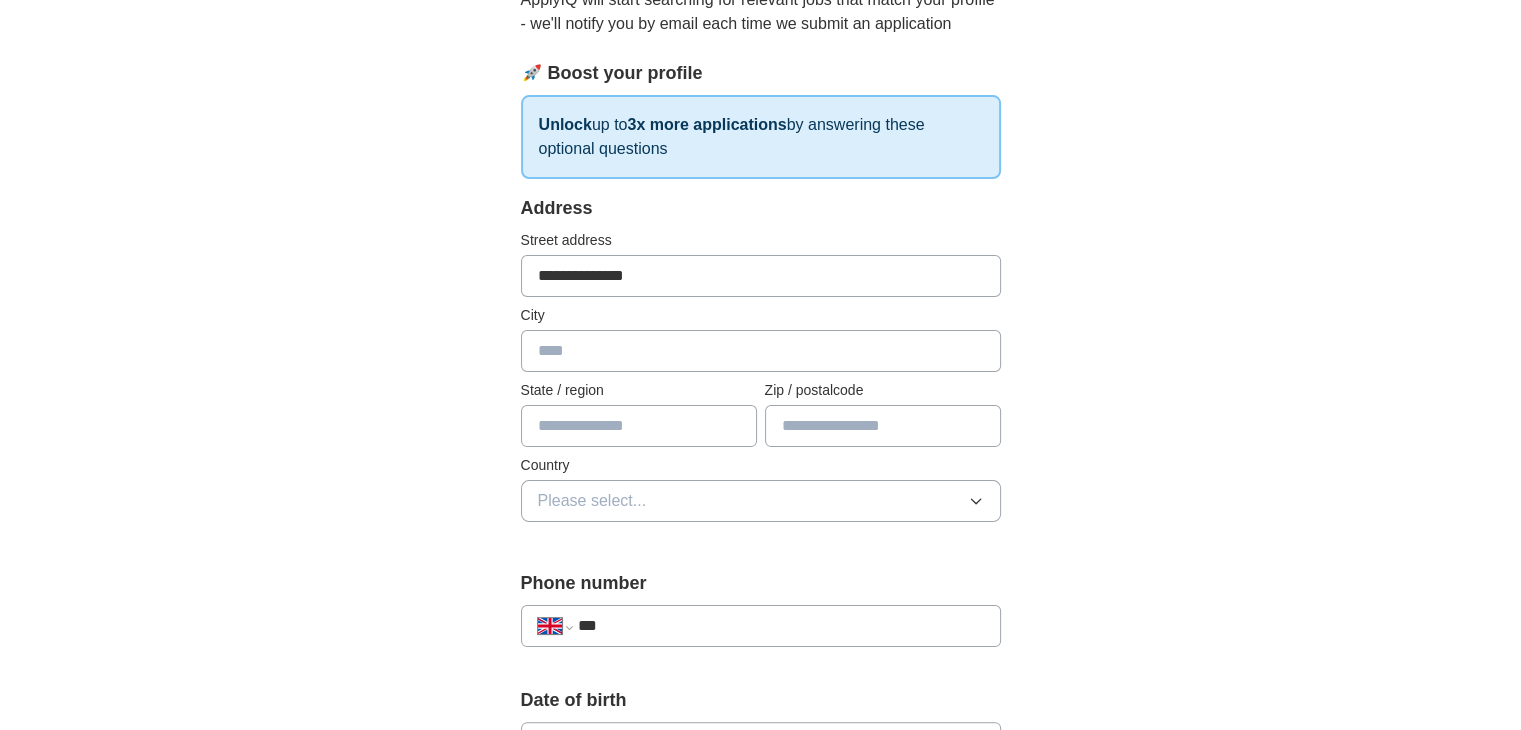 type on "**********" 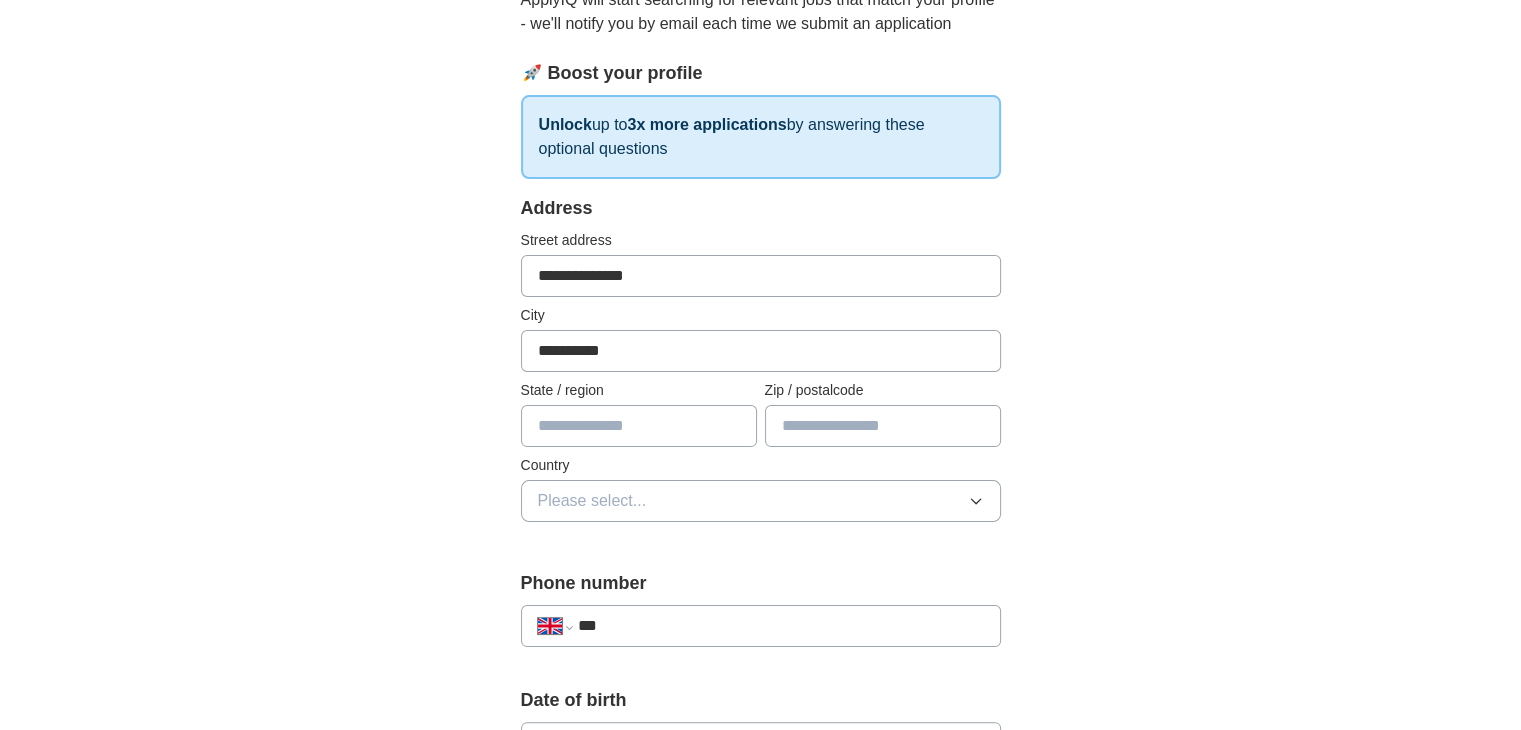 type on "**********" 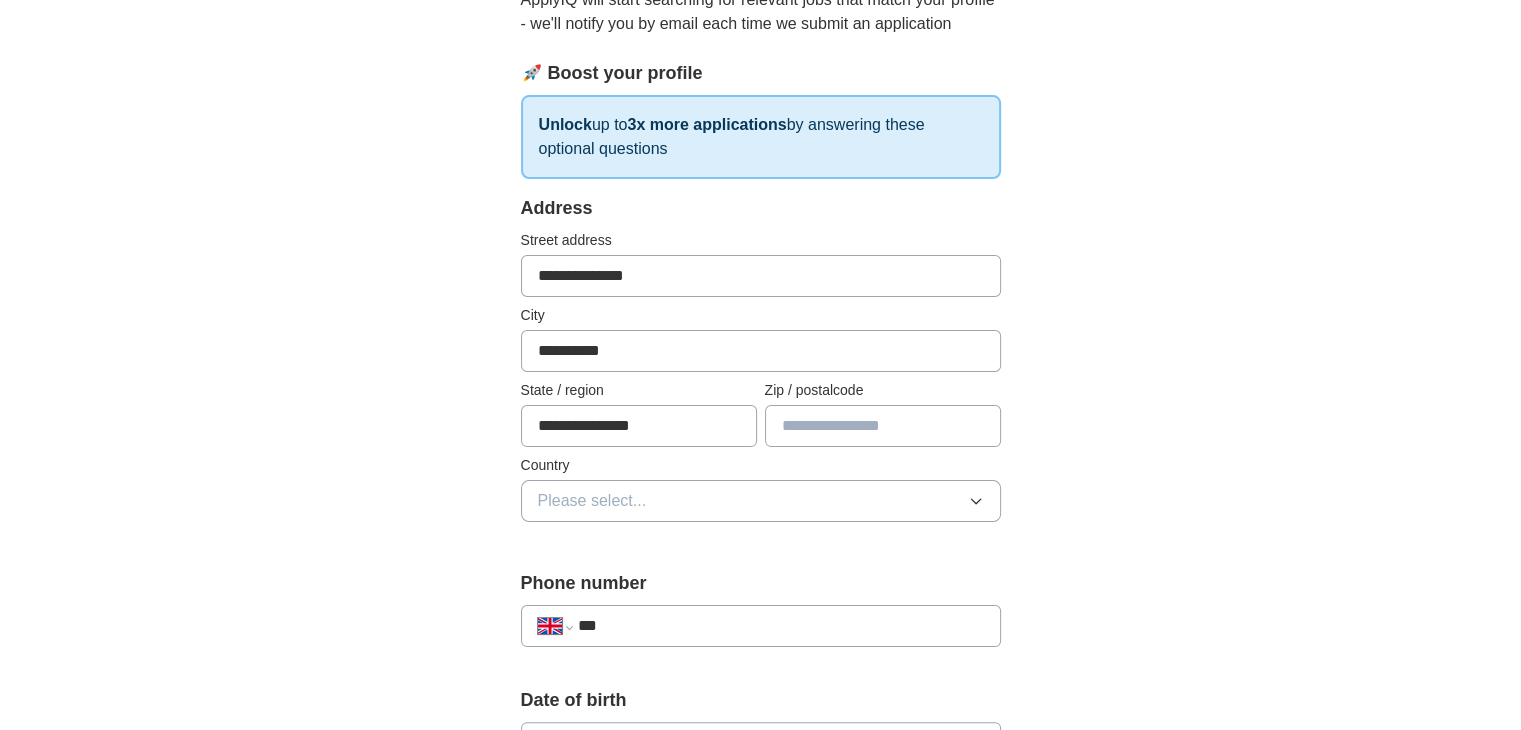 type on "*******" 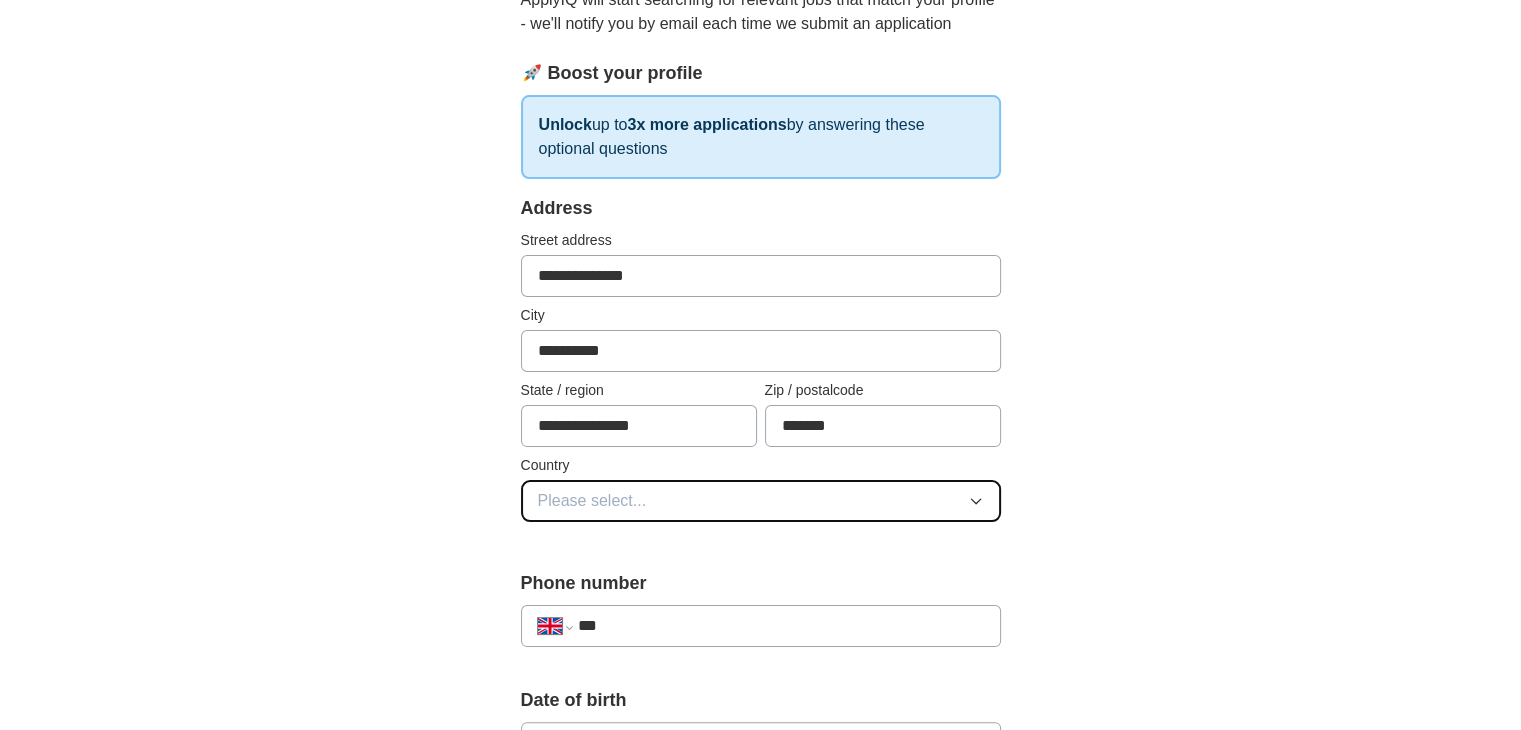 click on "Please select..." at bounding box center (761, 501) 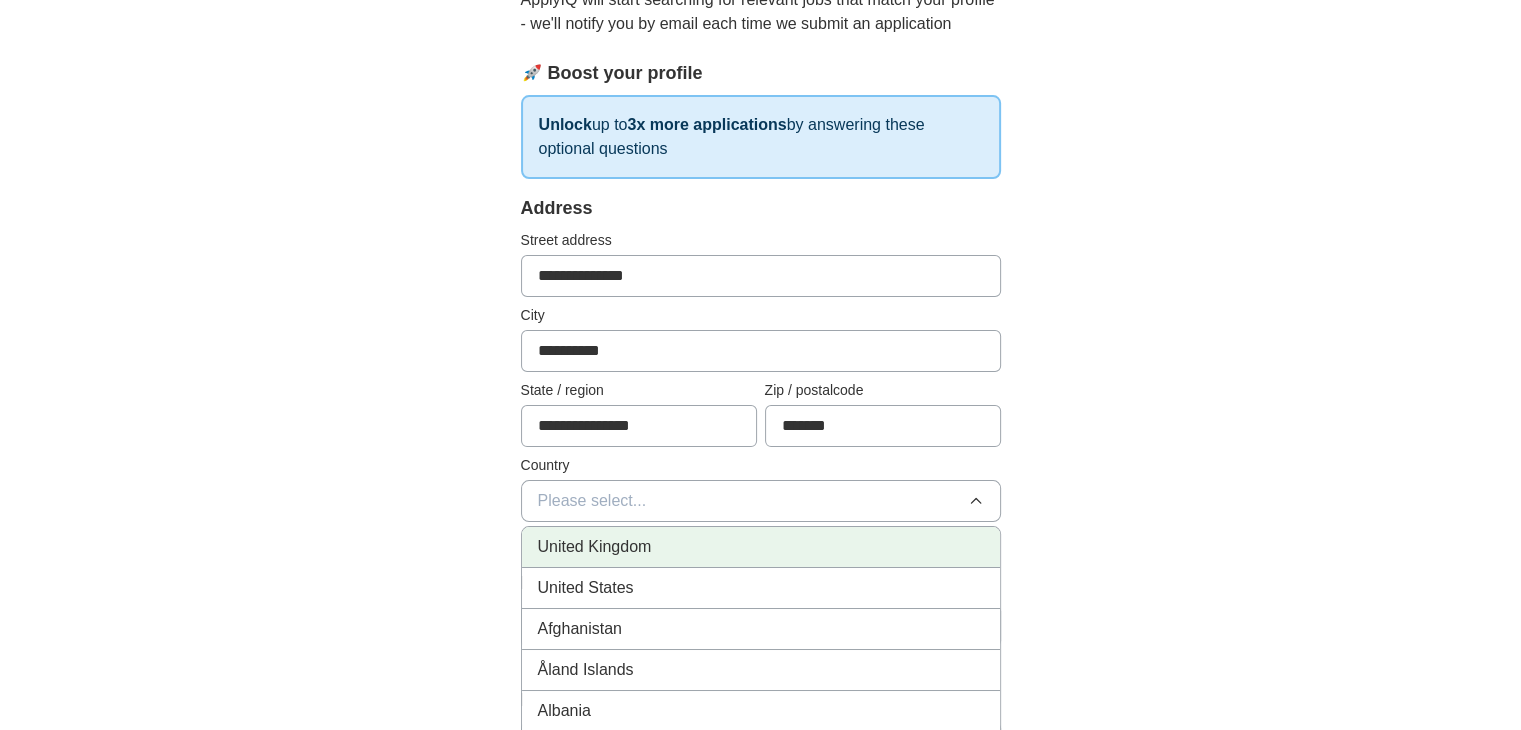 click on "United Kingdom" at bounding box center (761, 547) 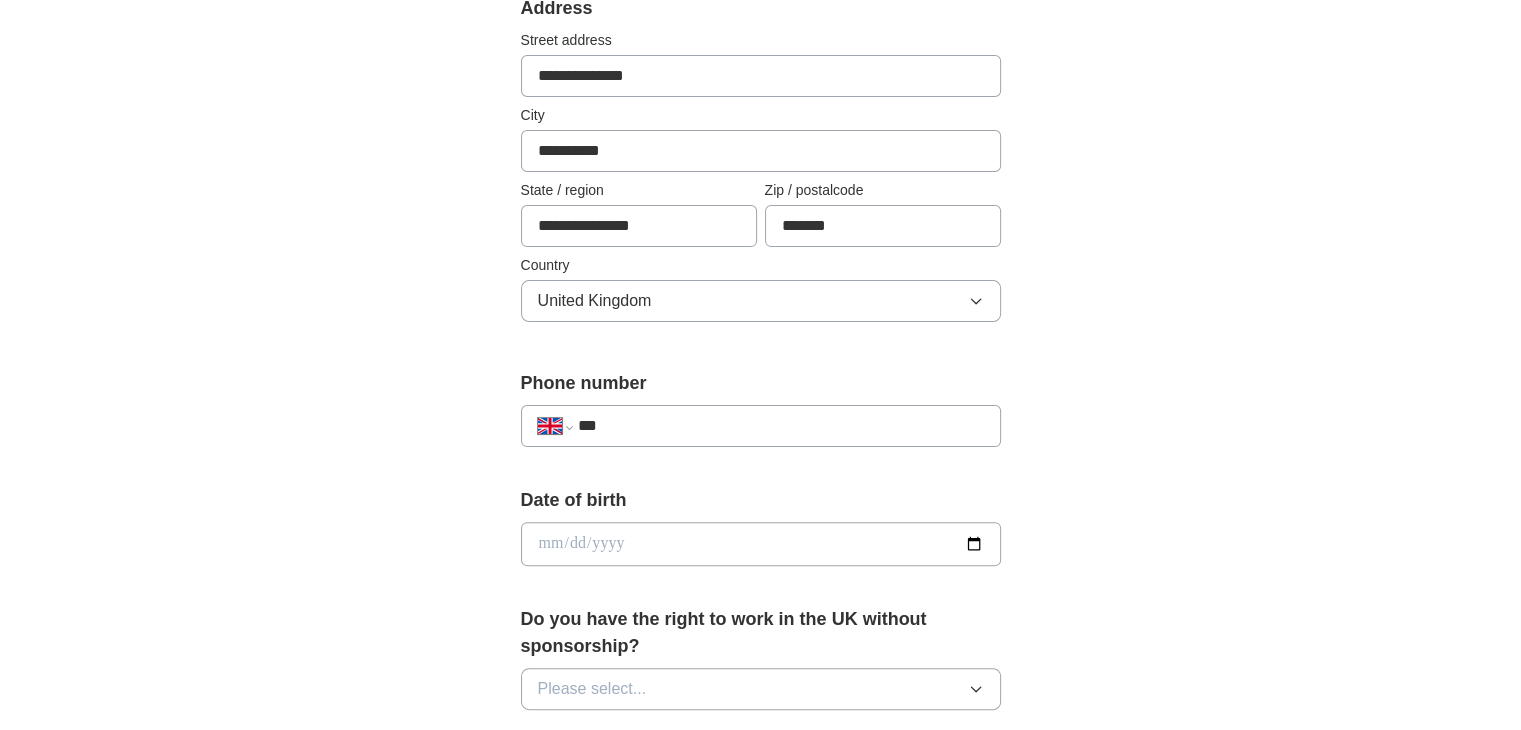 scroll, scrollTop: 468, scrollLeft: 0, axis: vertical 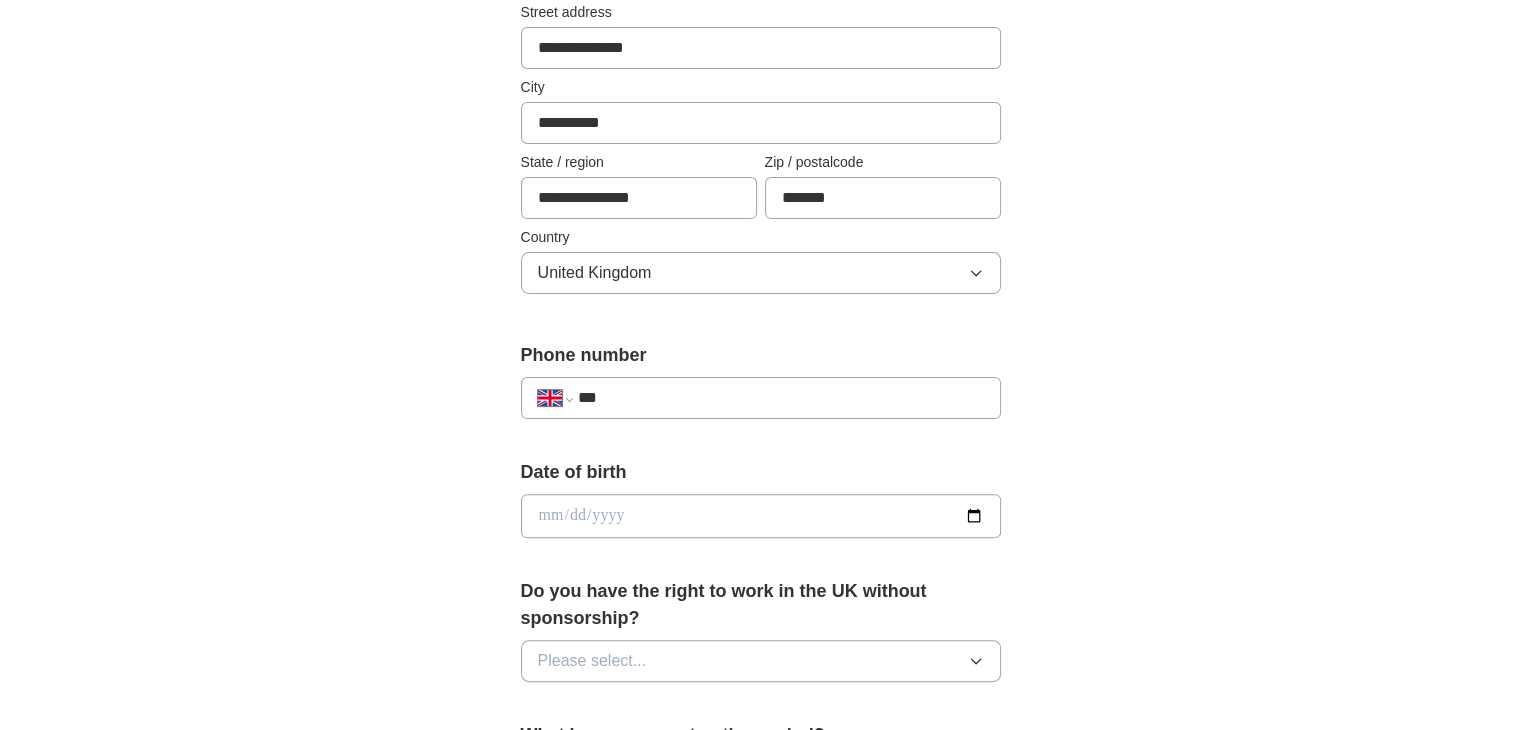 click on "***" at bounding box center [780, 398] 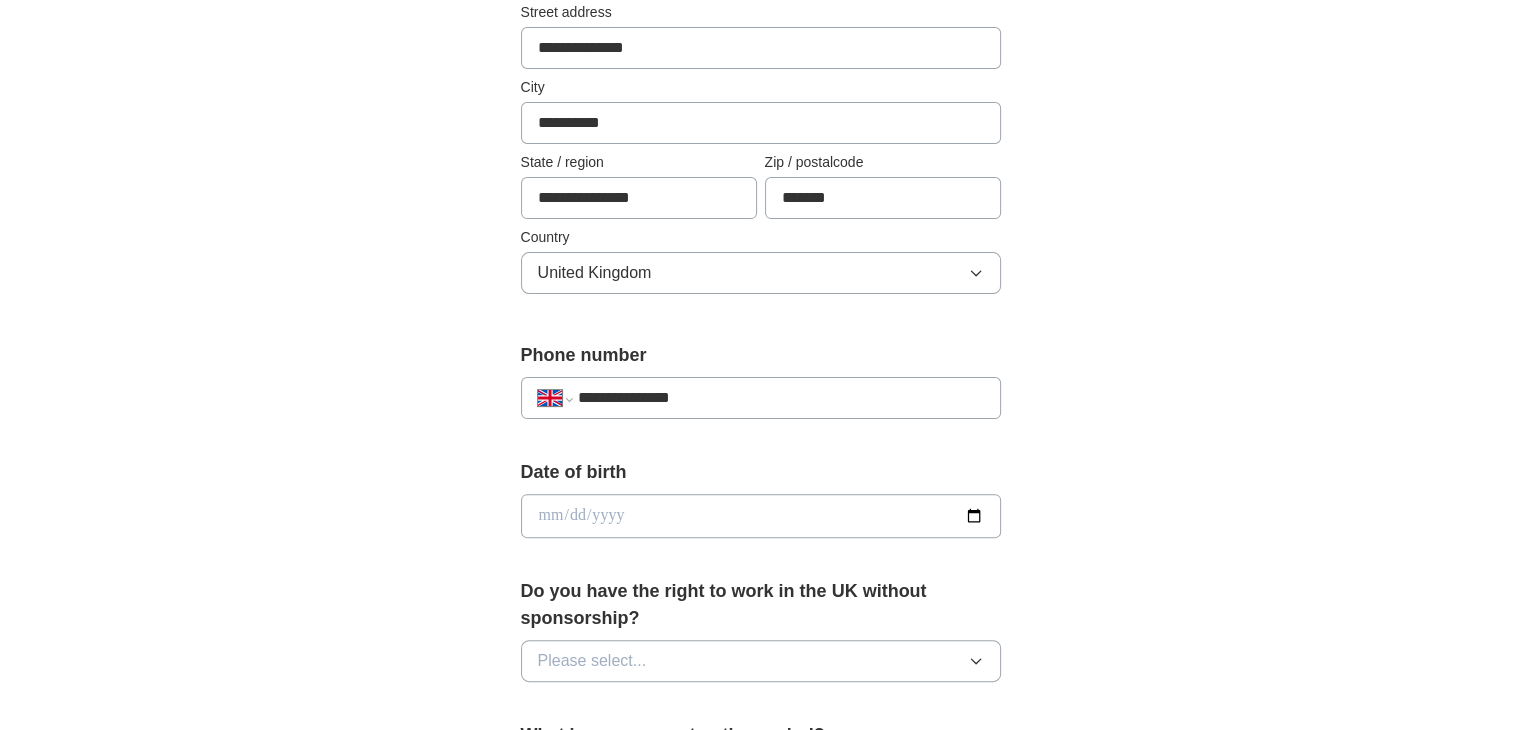 click at bounding box center (761, 516) 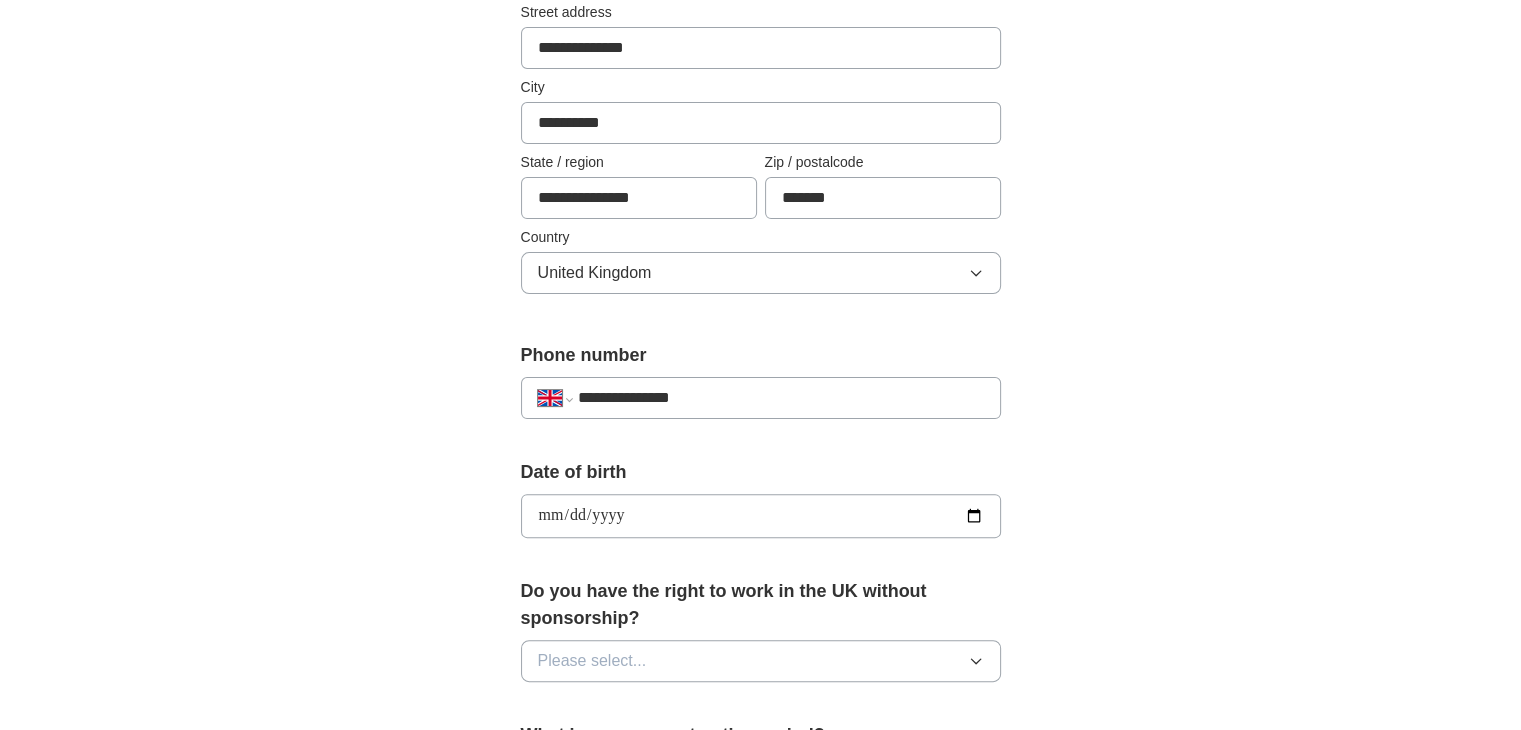 click on "**********" at bounding box center [761, 516] 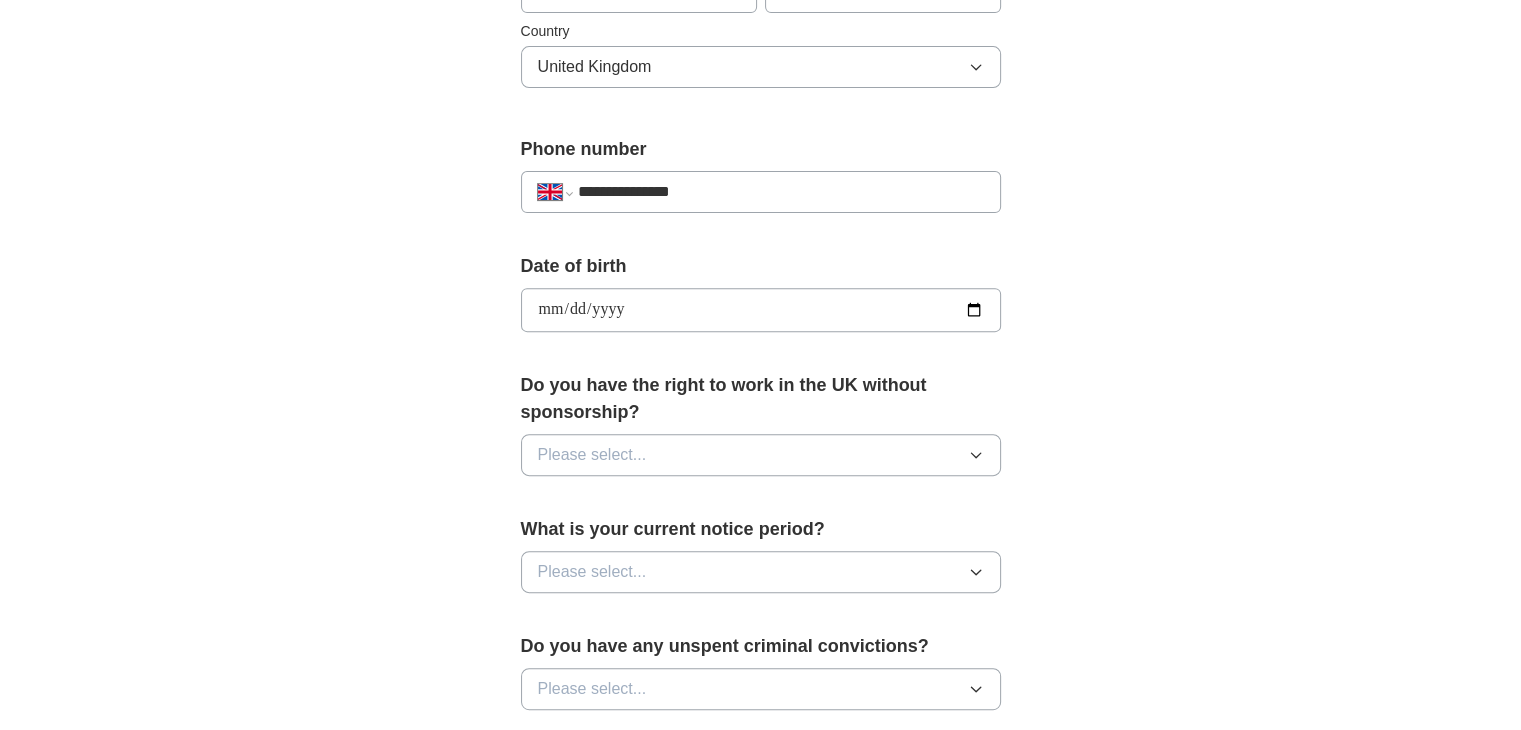 scroll, scrollTop: 780, scrollLeft: 0, axis: vertical 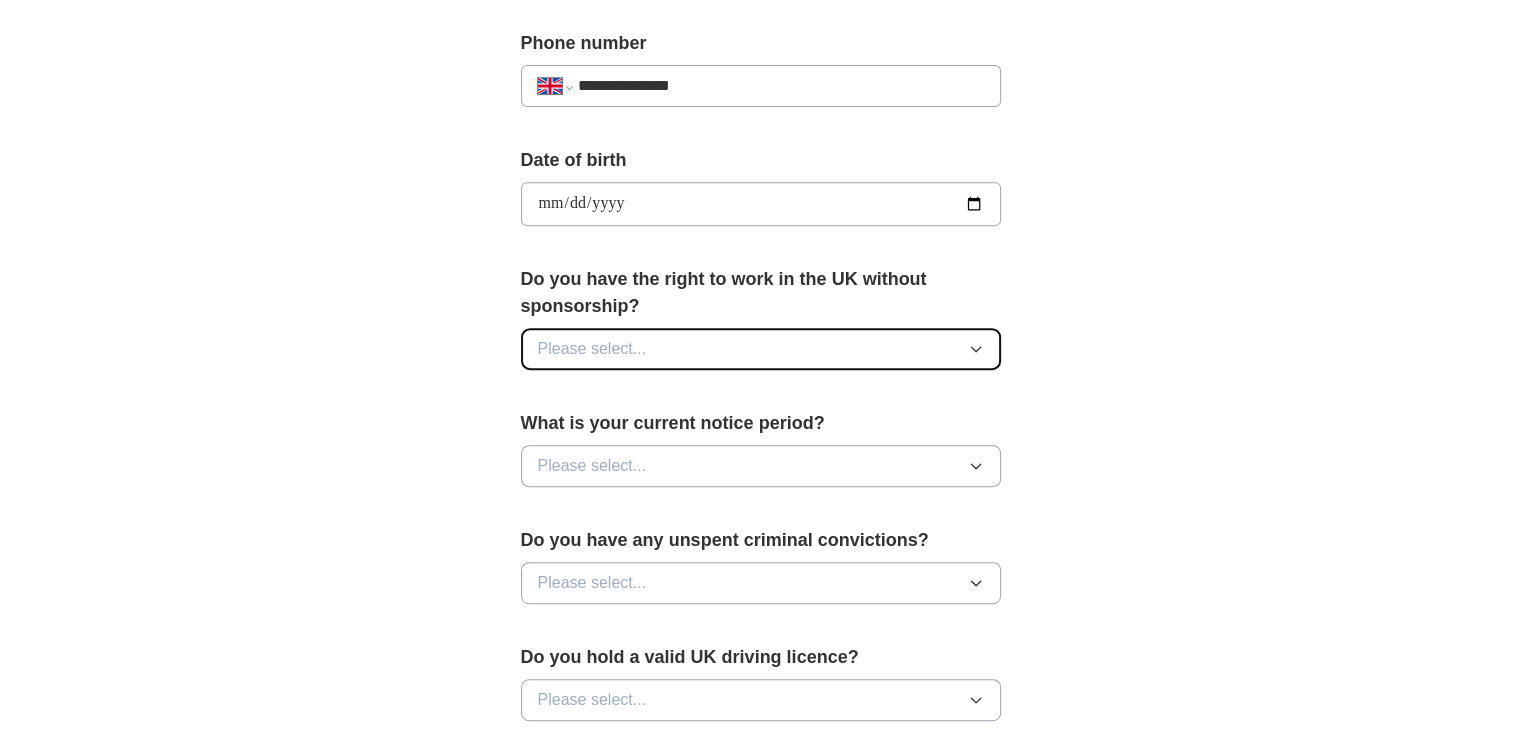 click on "Please select..." at bounding box center [761, 349] 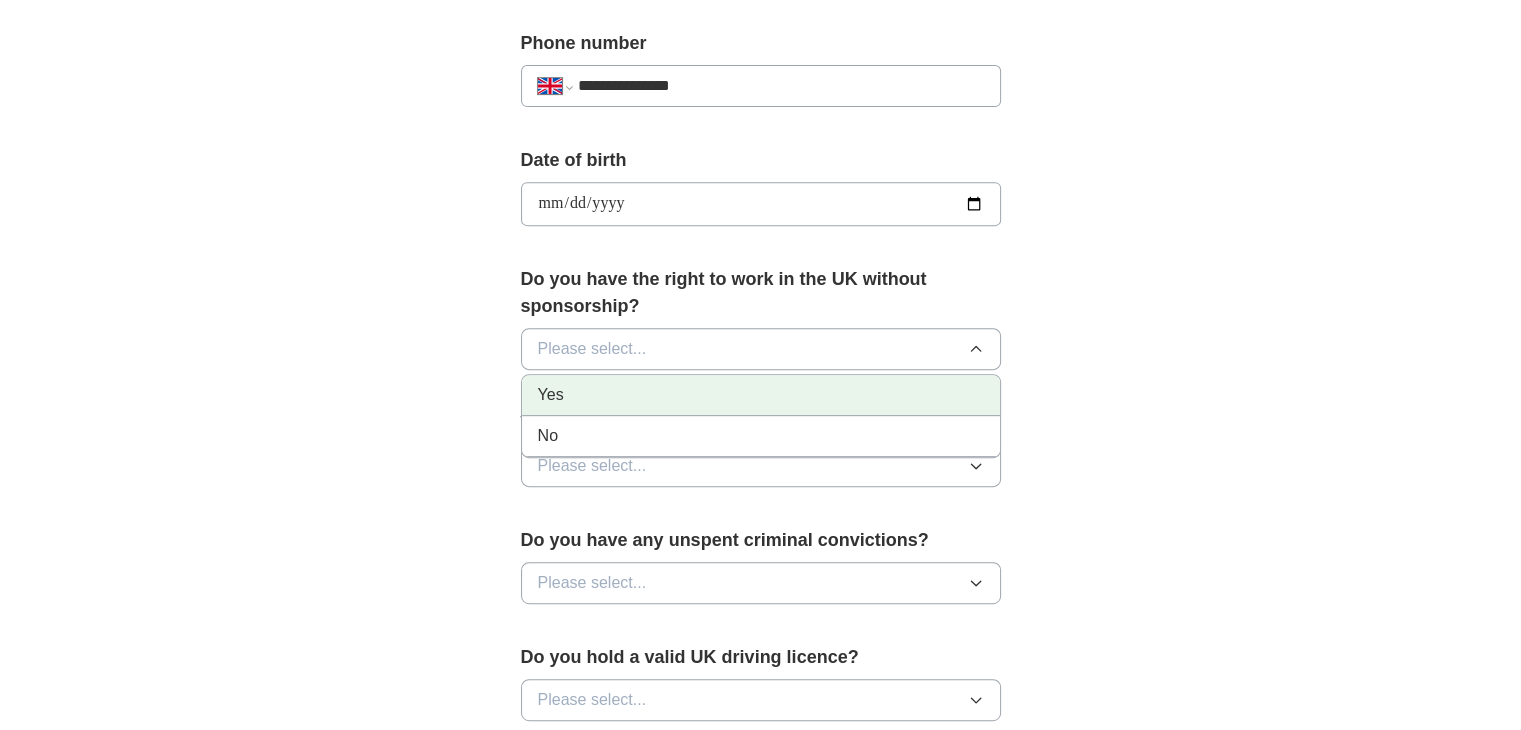 click on "Yes" at bounding box center [761, 395] 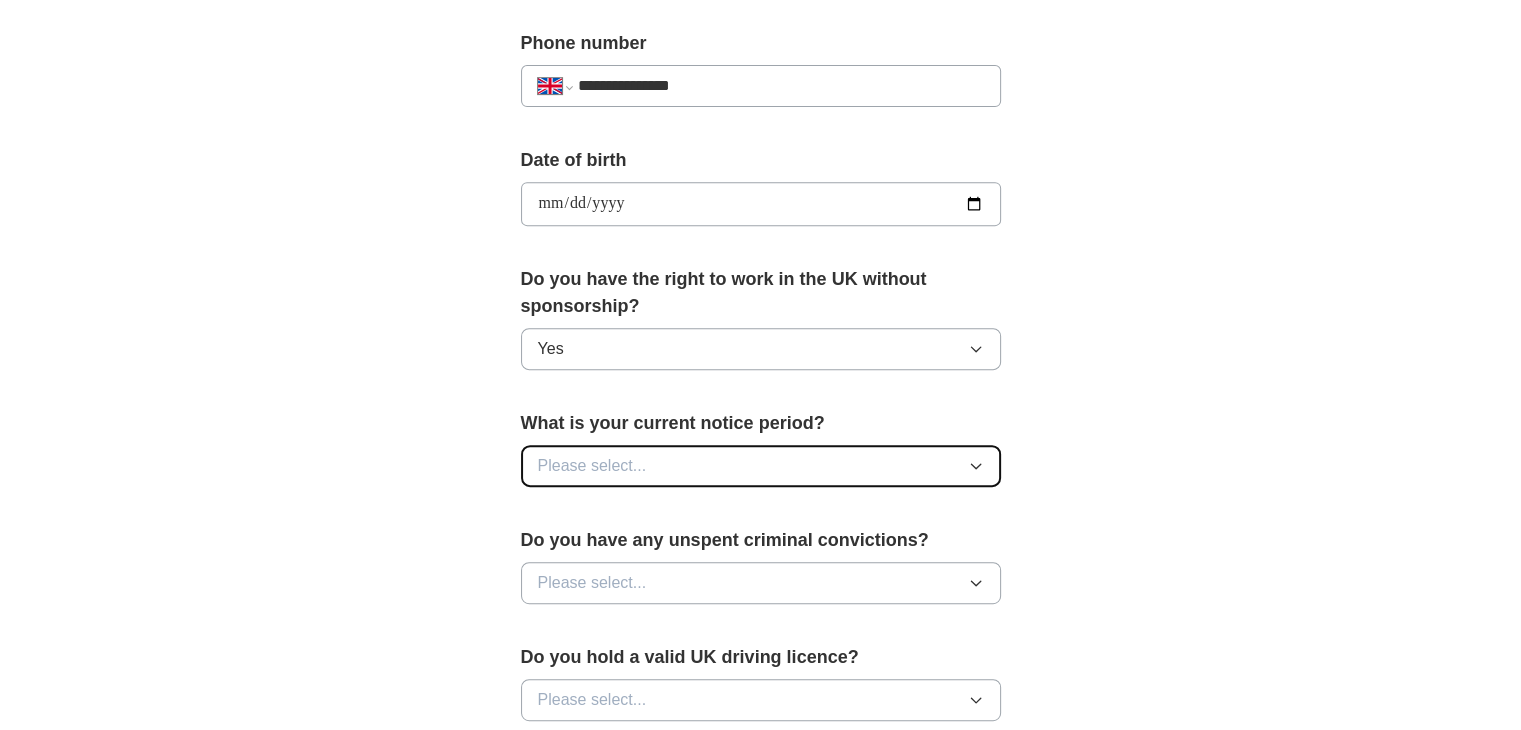 click on "Please select..." at bounding box center [761, 466] 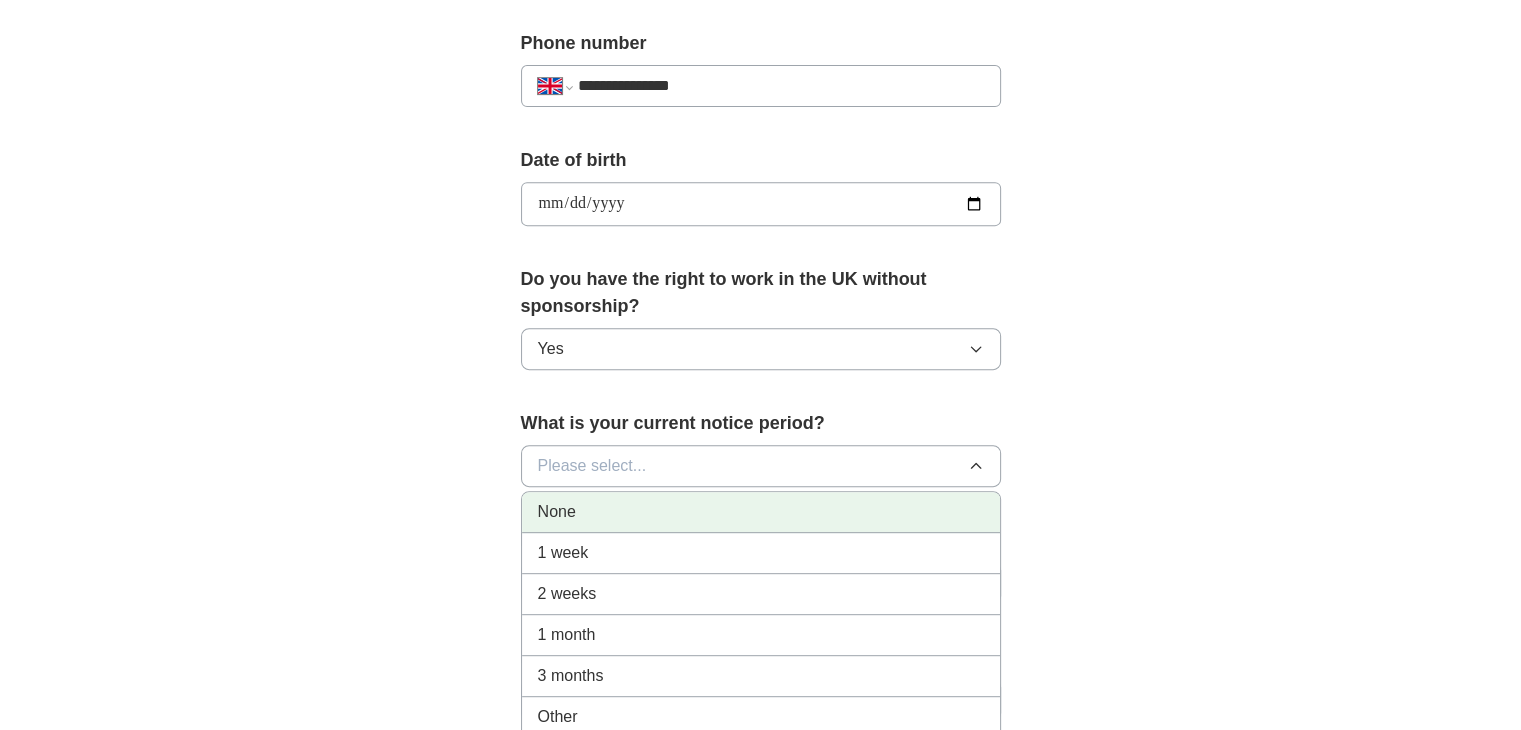click on "None" at bounding box center [761, 512] 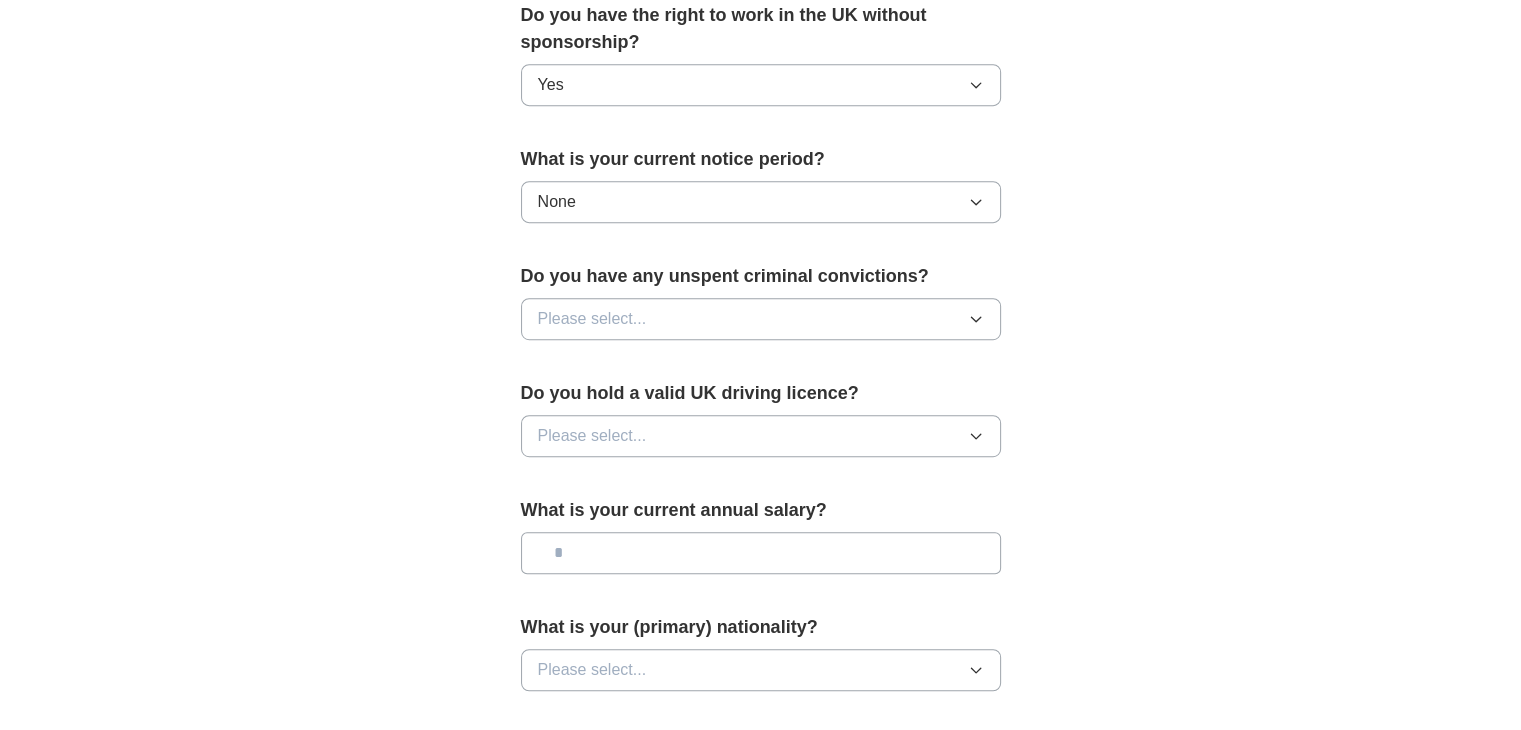 scroll, scrollTop: 1044, scrollLeft: 0, axis: vertical 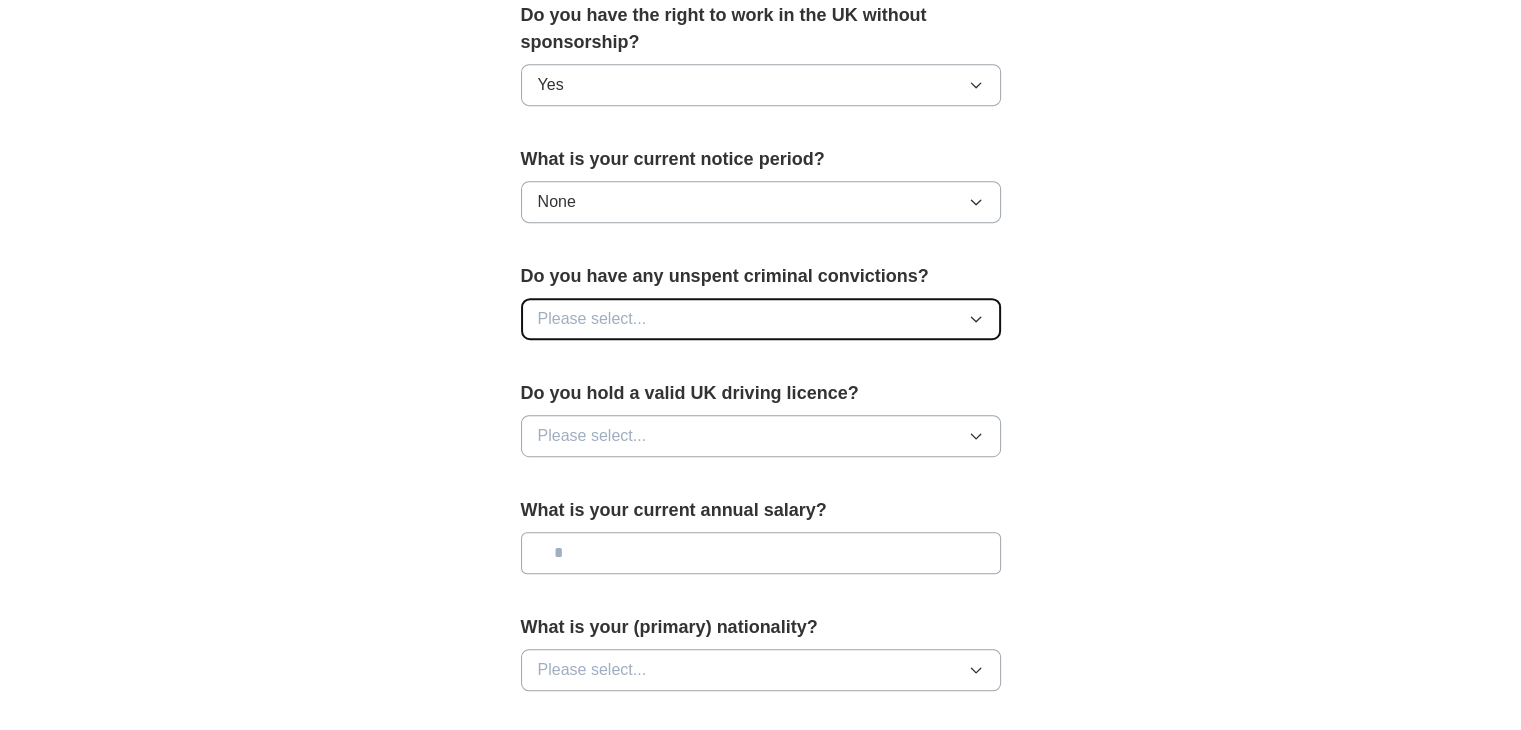 click on "Please select..." at bounding box center (761, 319) 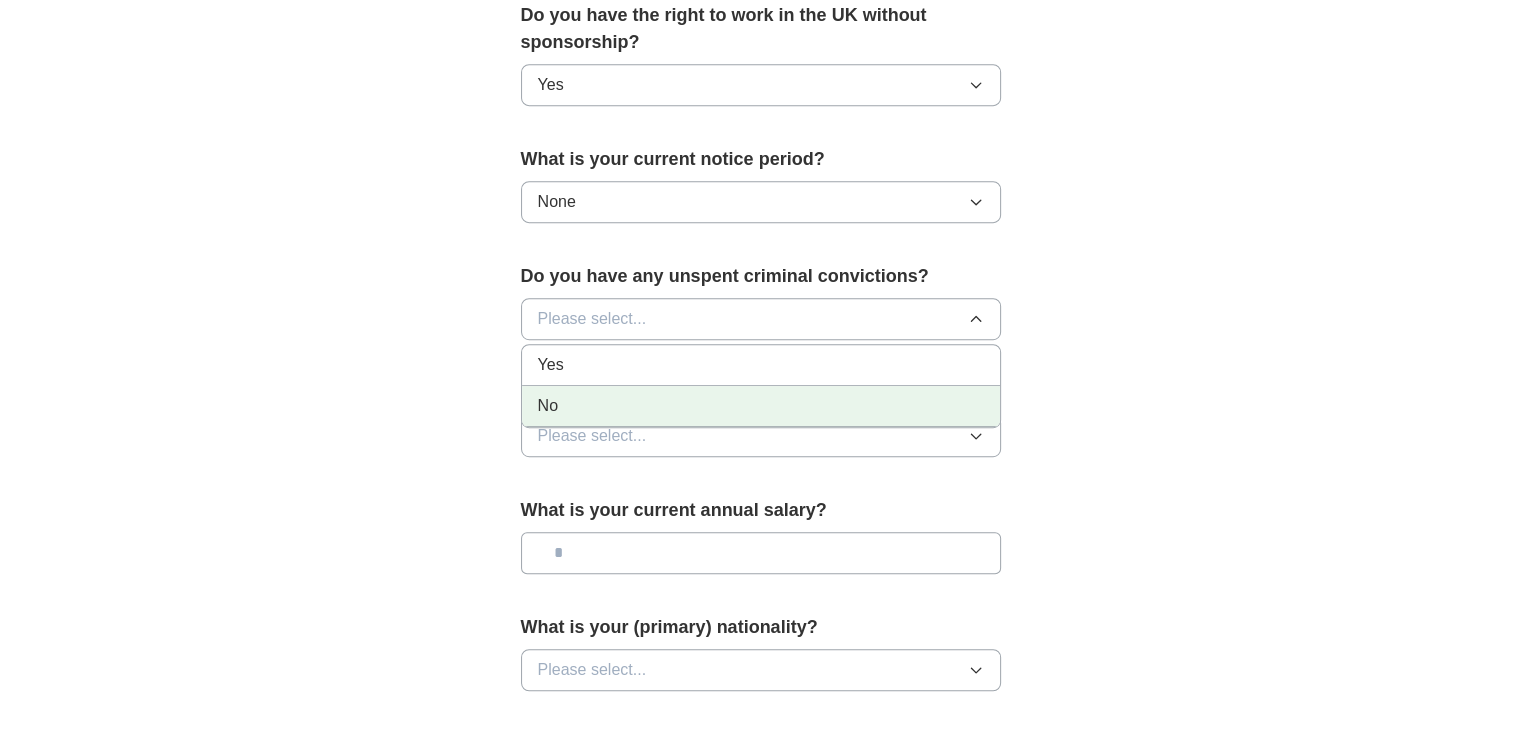 click on "No" at bounding box center [761, 406] 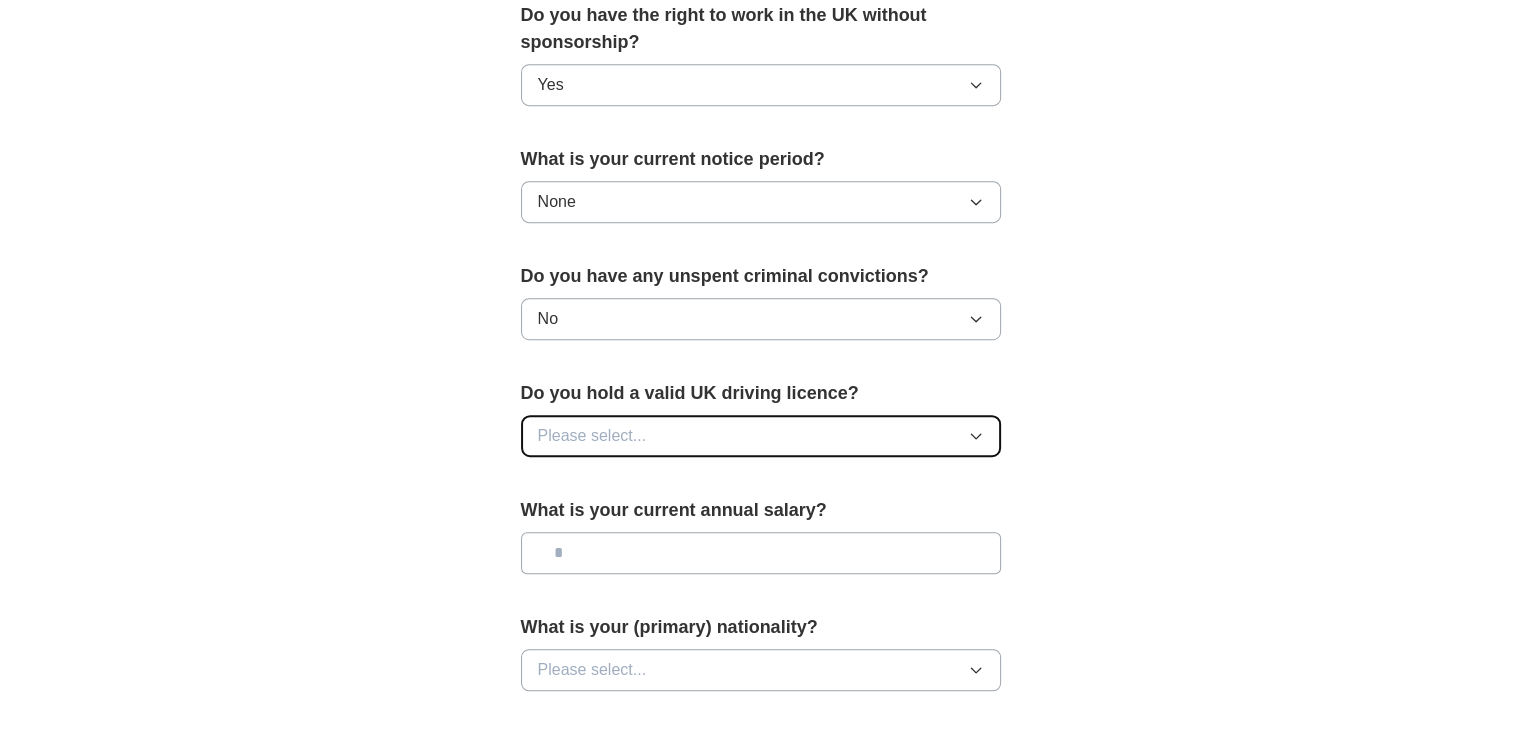 click on "Please select..." at bounding box center [761, 436] 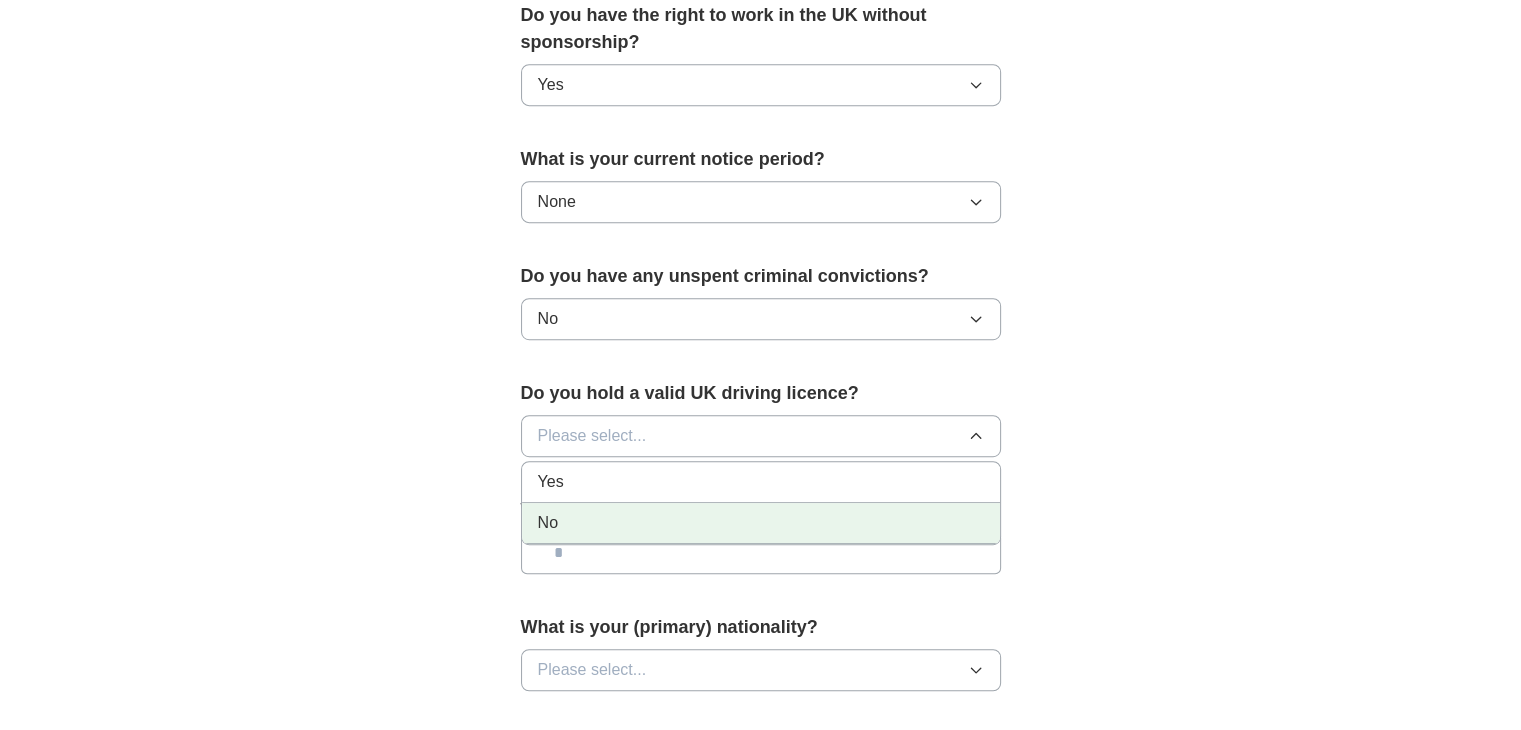 click on "No" at bounding box center [761, 523] 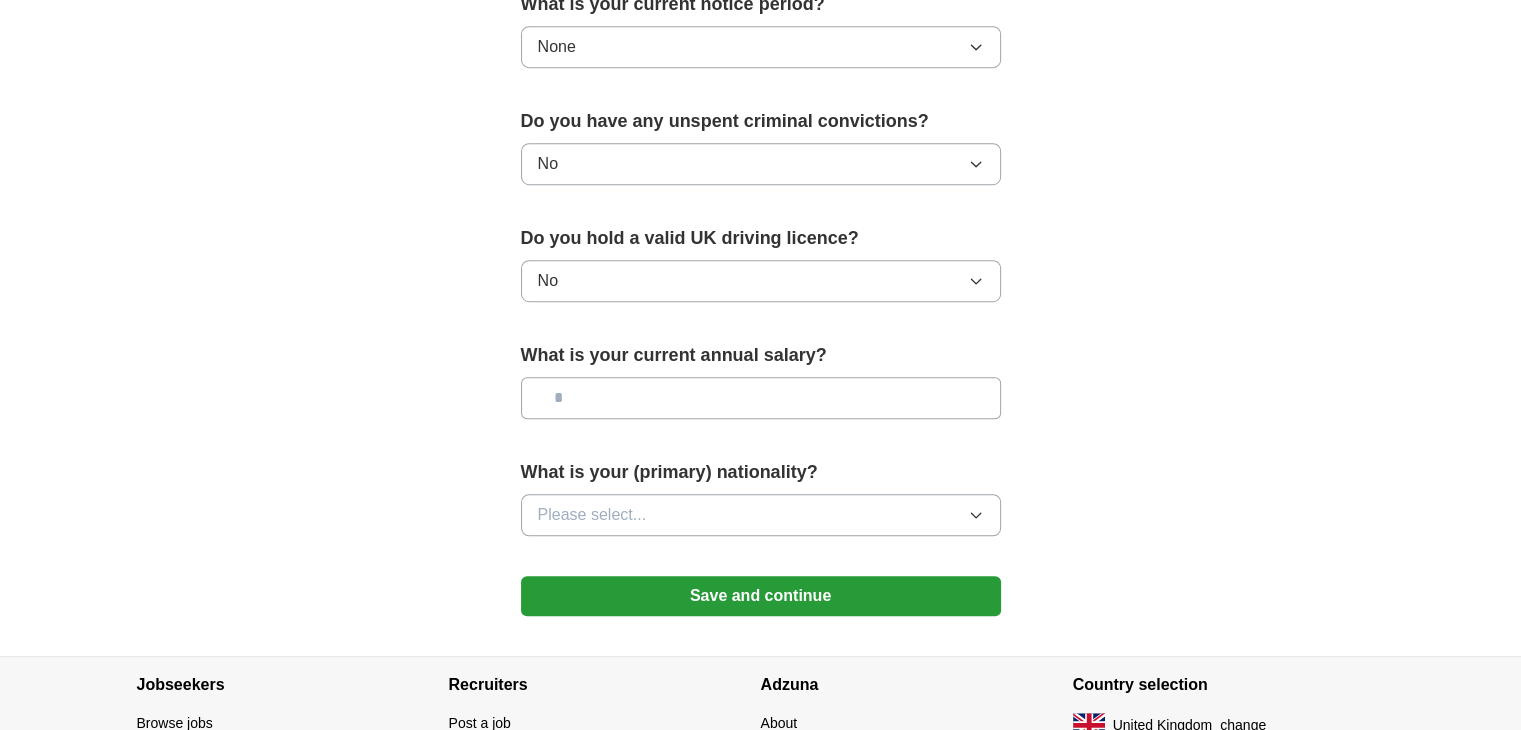 scroll, scrollTop: 1212, scrollLeft: 0, axis: vertical 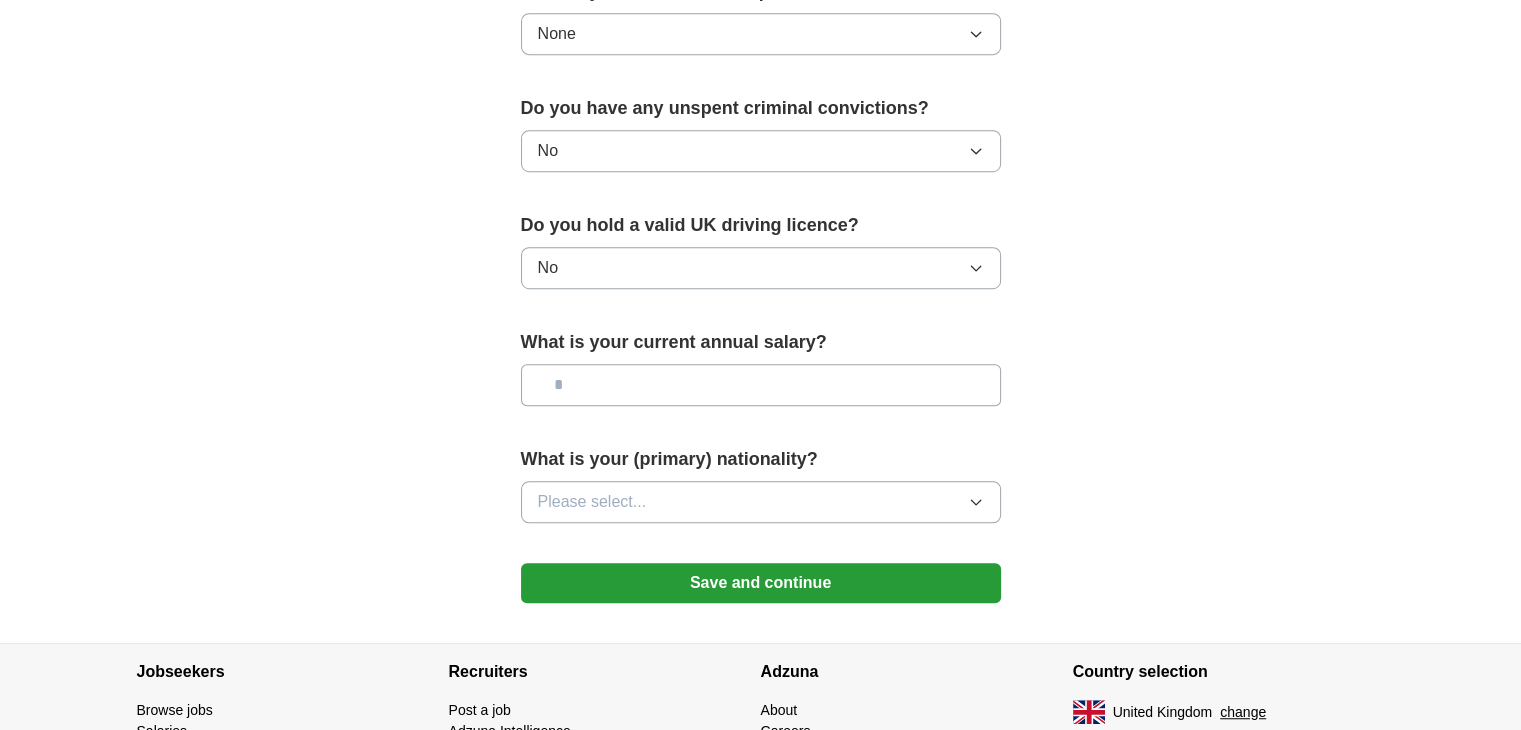 click at bounding box center (761, 385) 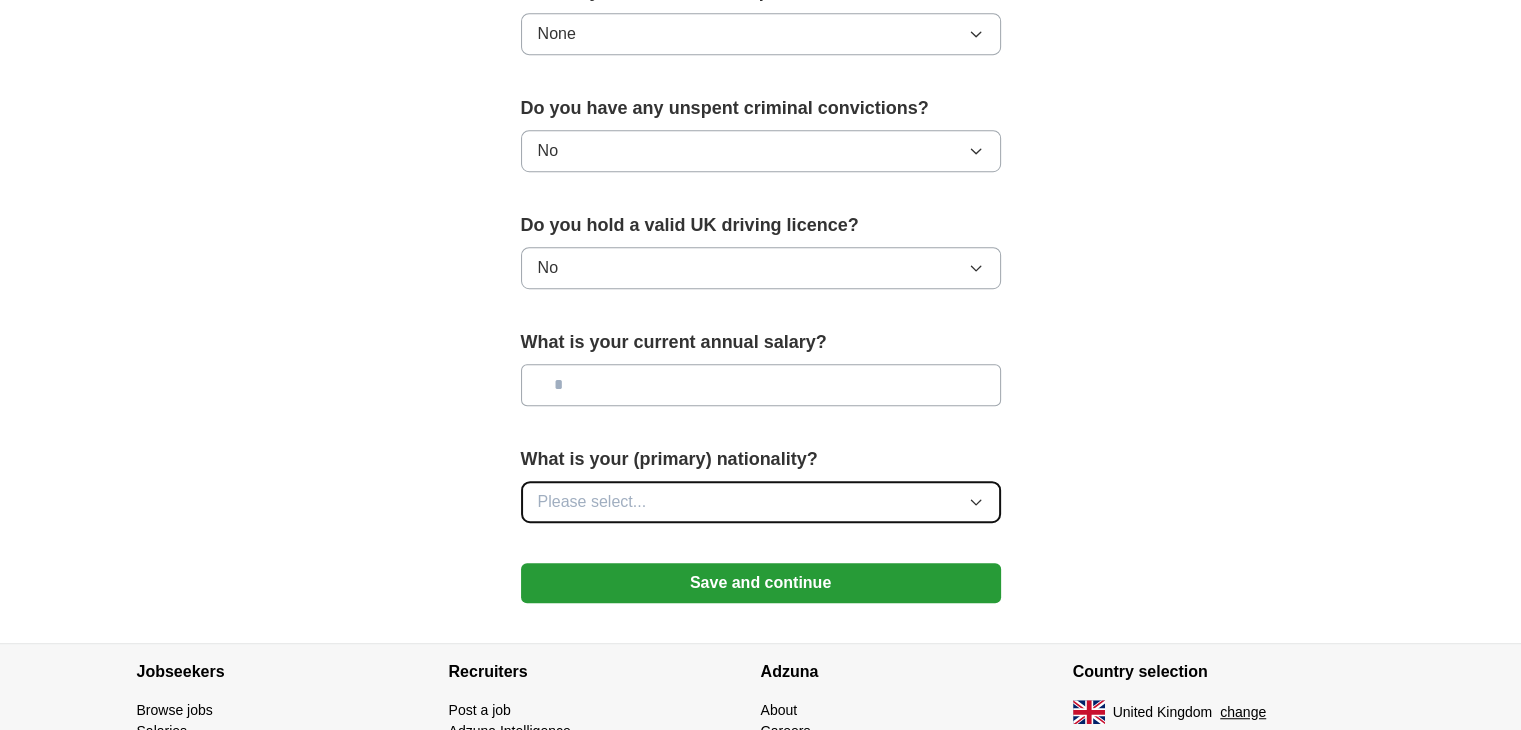 click on "Please select..." at bounding box center [761, 502] 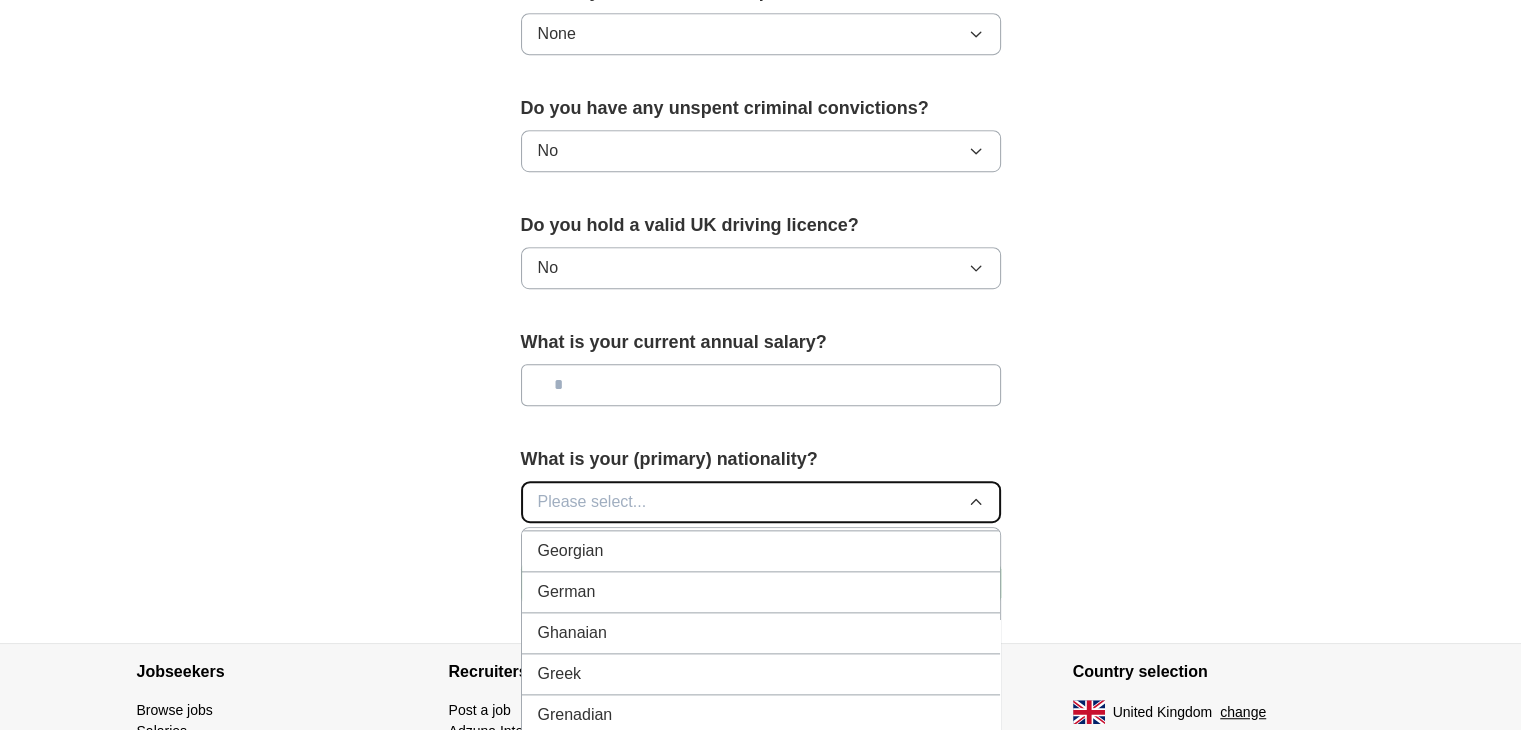 scroll, scrollTop: 2708, scrollLeft: 0, axis: vertical 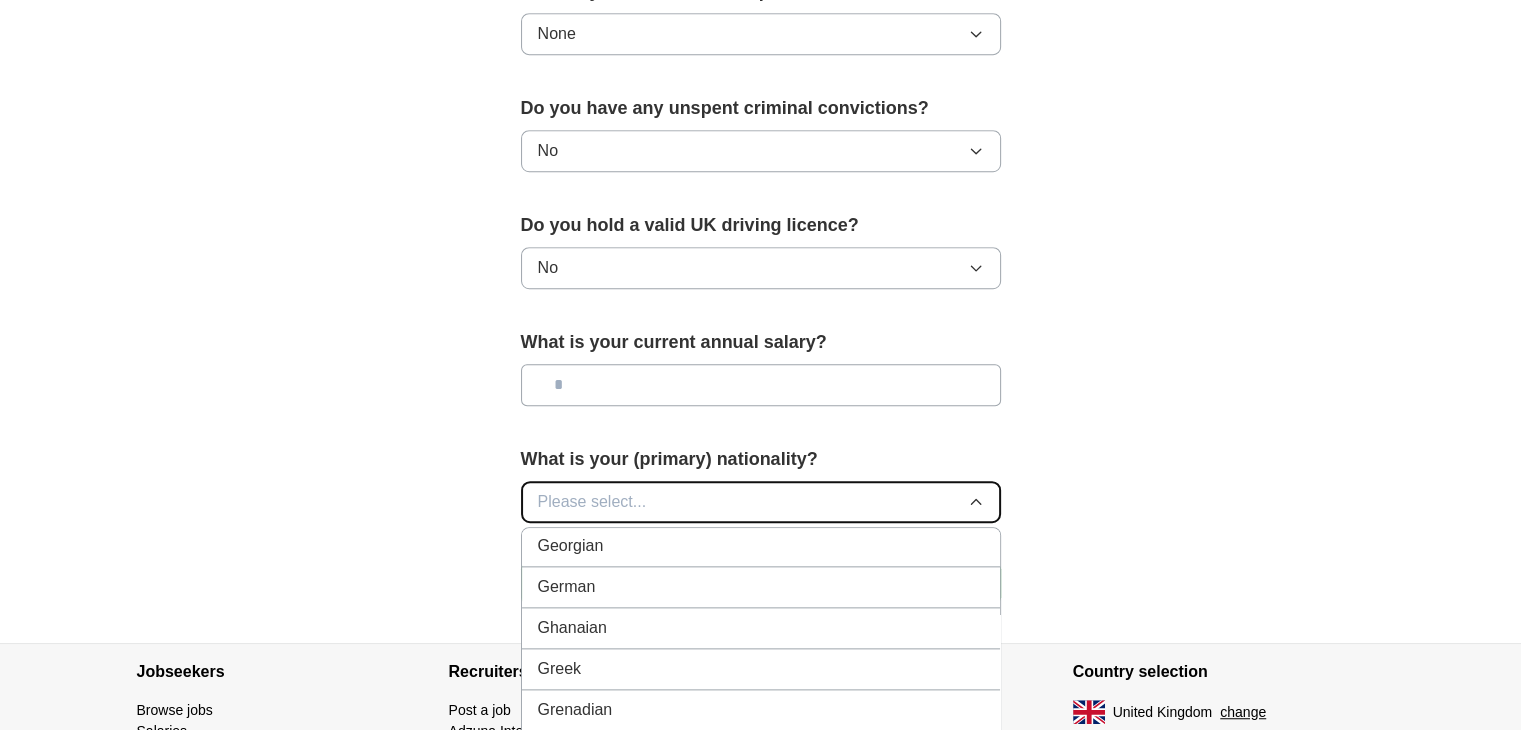 type 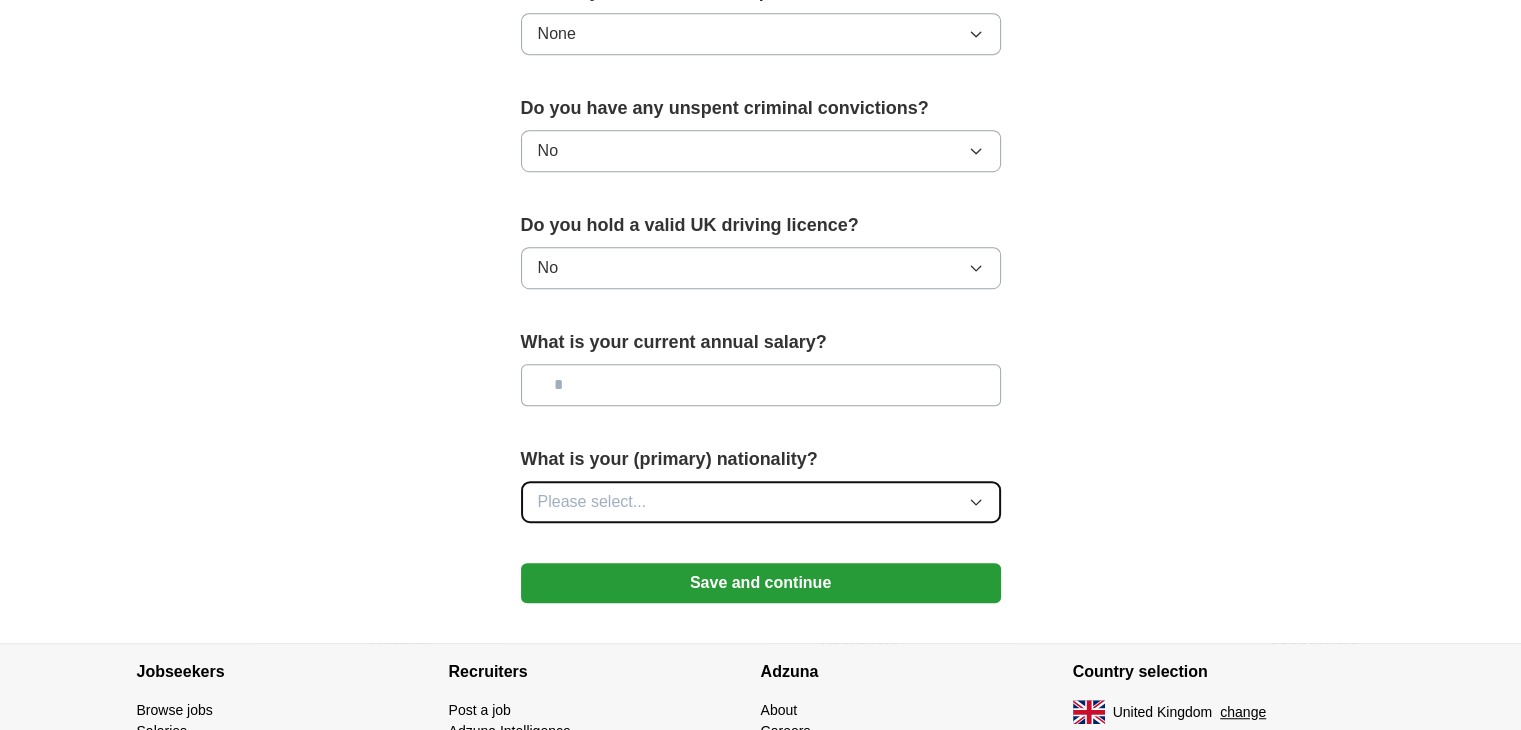 click on "Please select..." at bounding box center [761, 502] 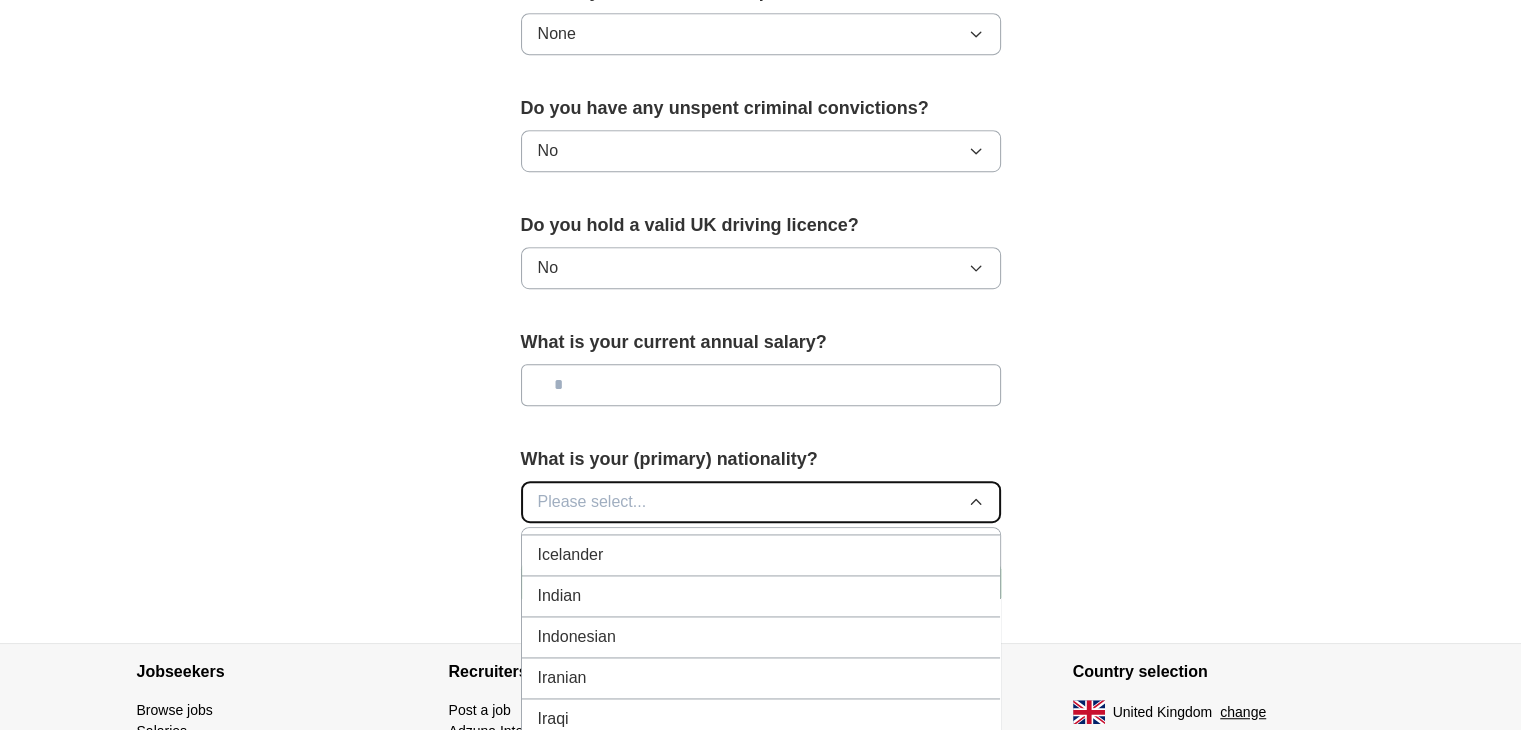 scroll, scrollTop: 3214, scrollLeft: 0, axis: vertical 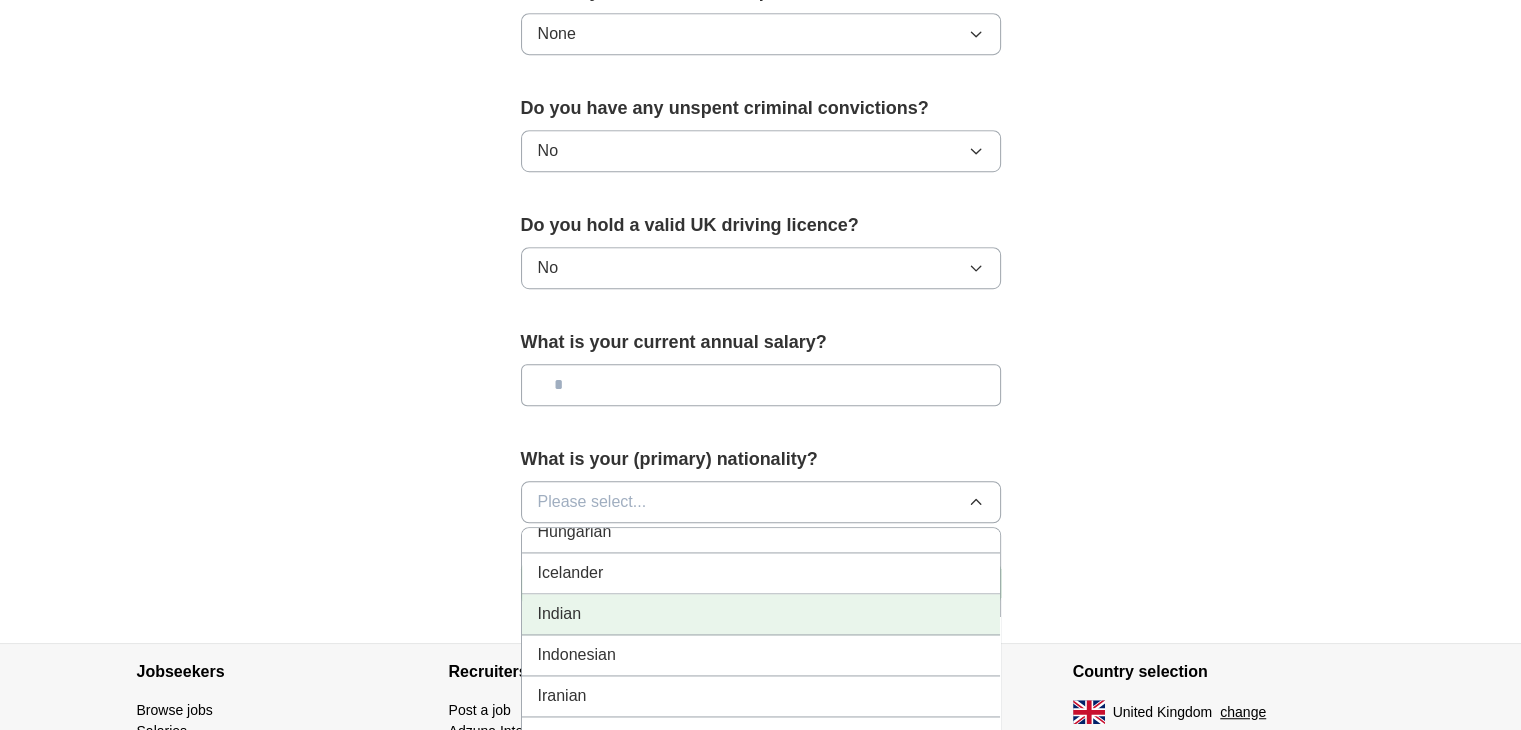 click on "Indian" at bounding box center [761, 614] 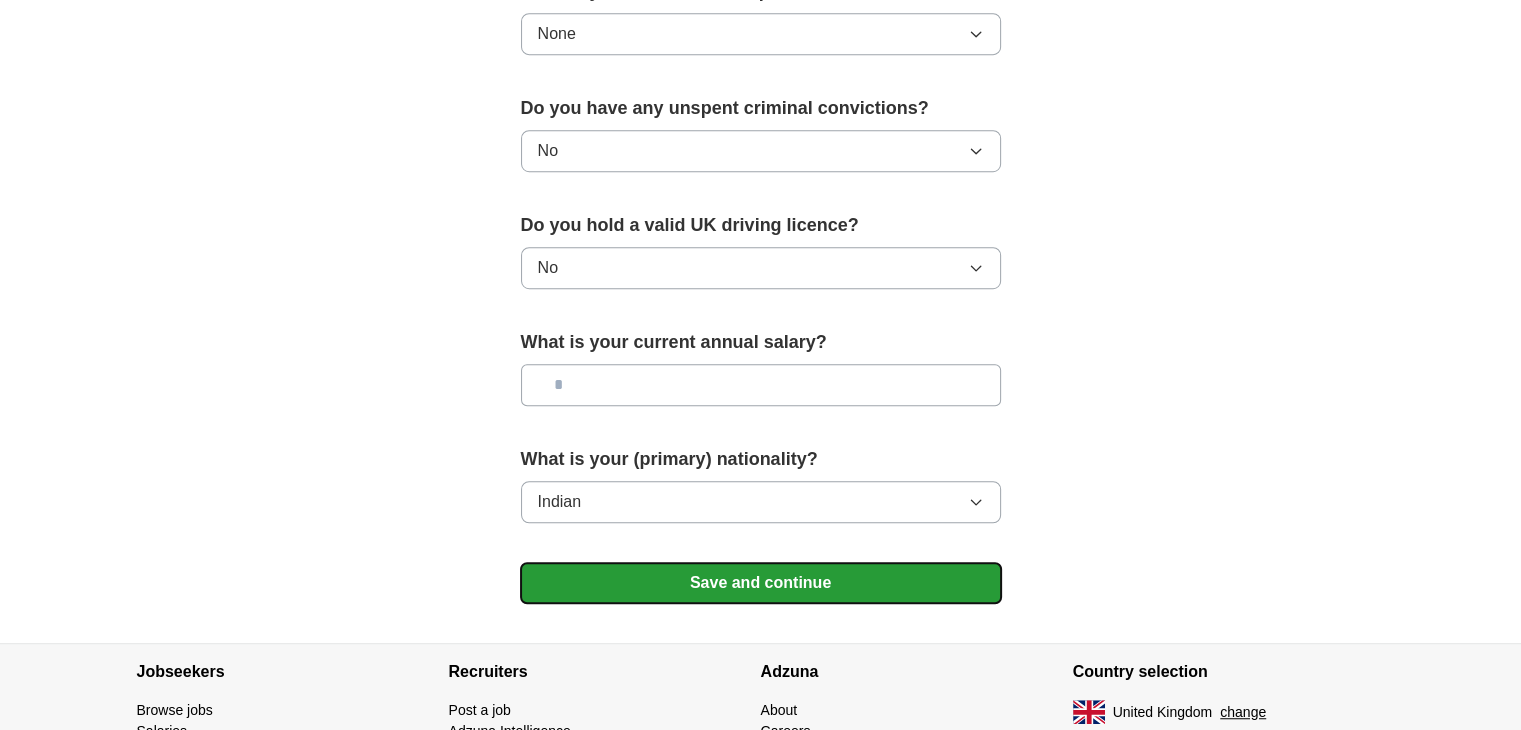 click on "Save and continue" at bounding box center (761, 583) 